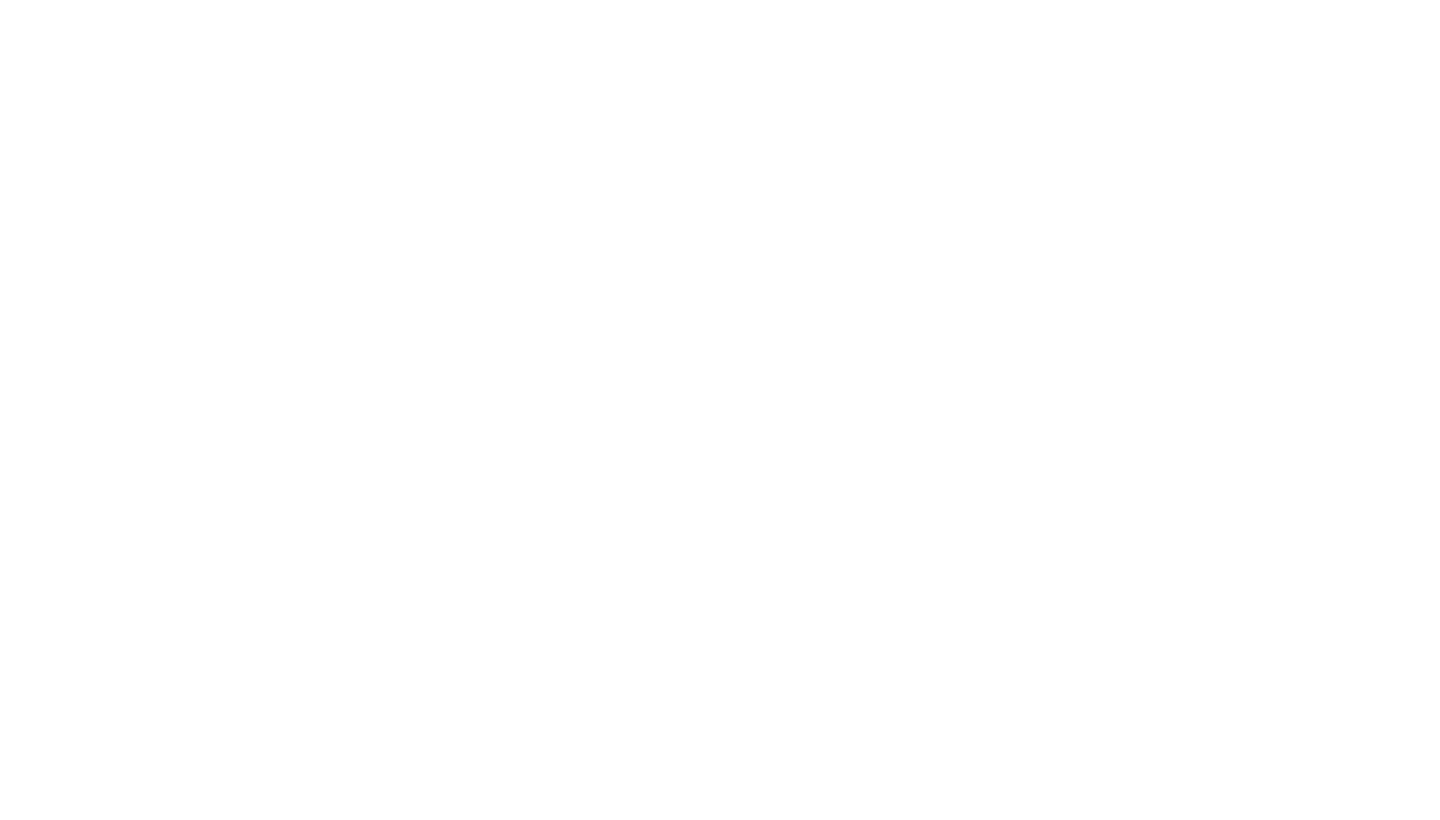 scroll, scrollTop: 0, scrollLeft: 0, axis: both 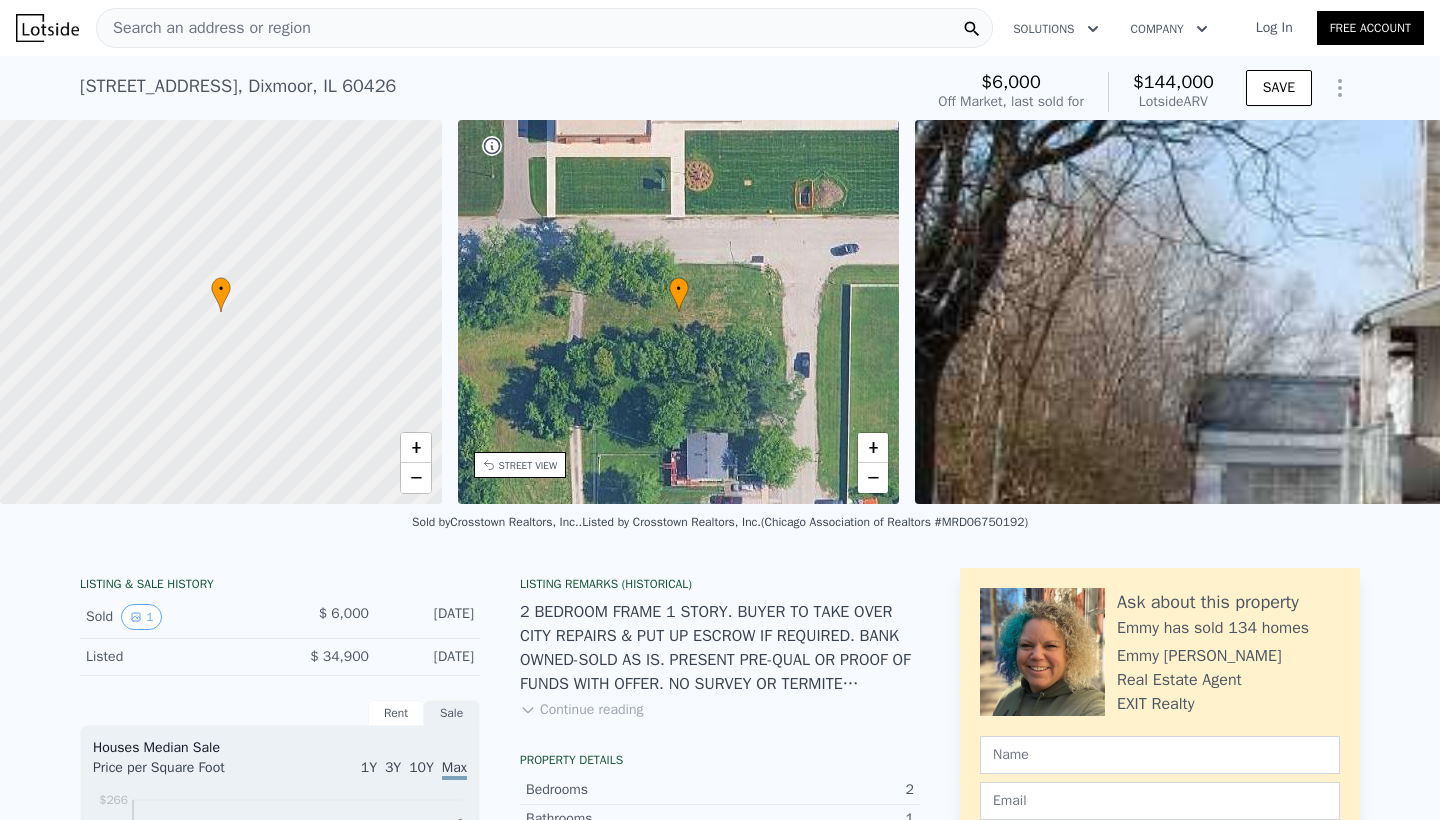 click on "Search an address or region" at bounding box center (544, 28) 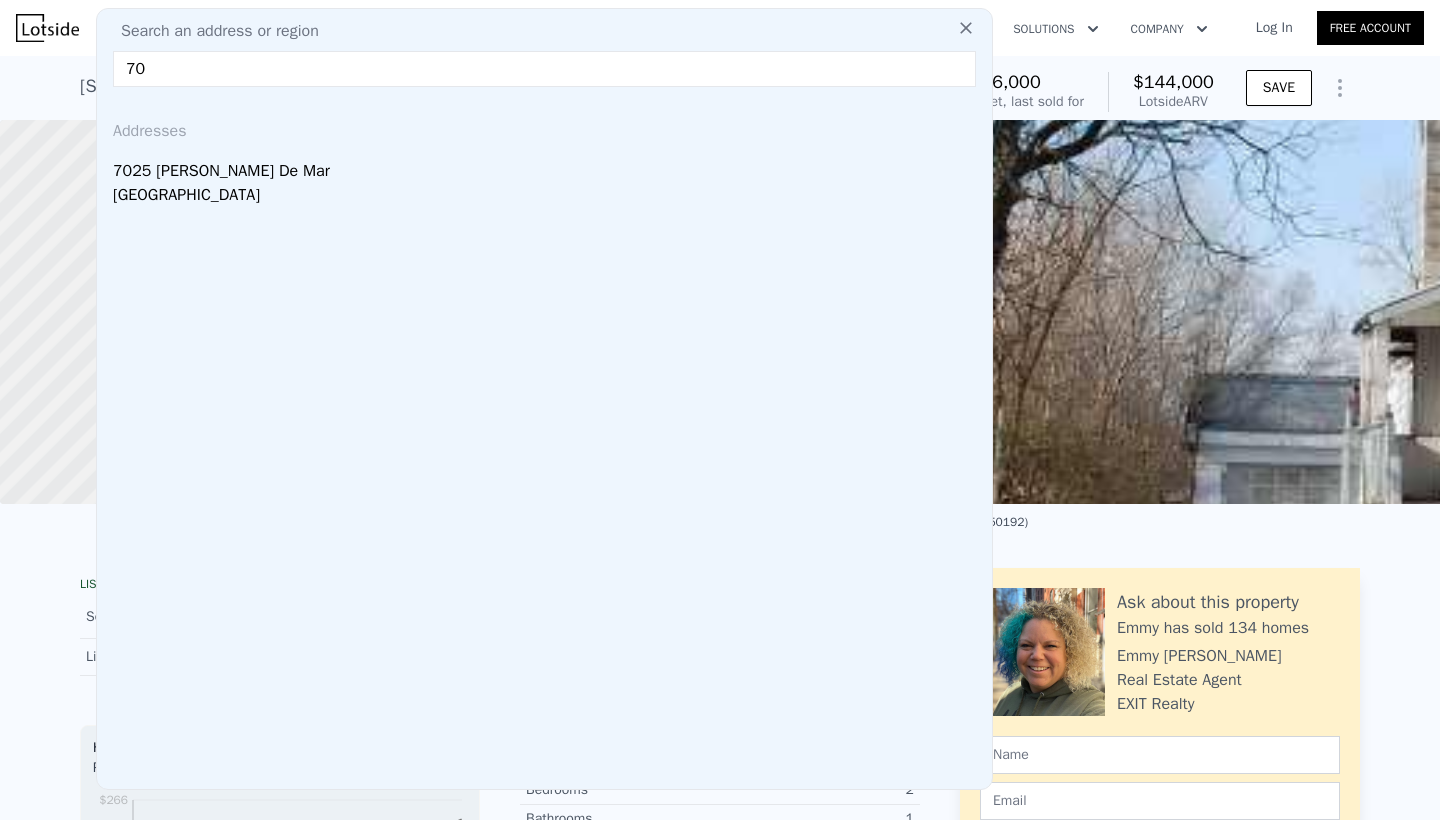 type on "7" 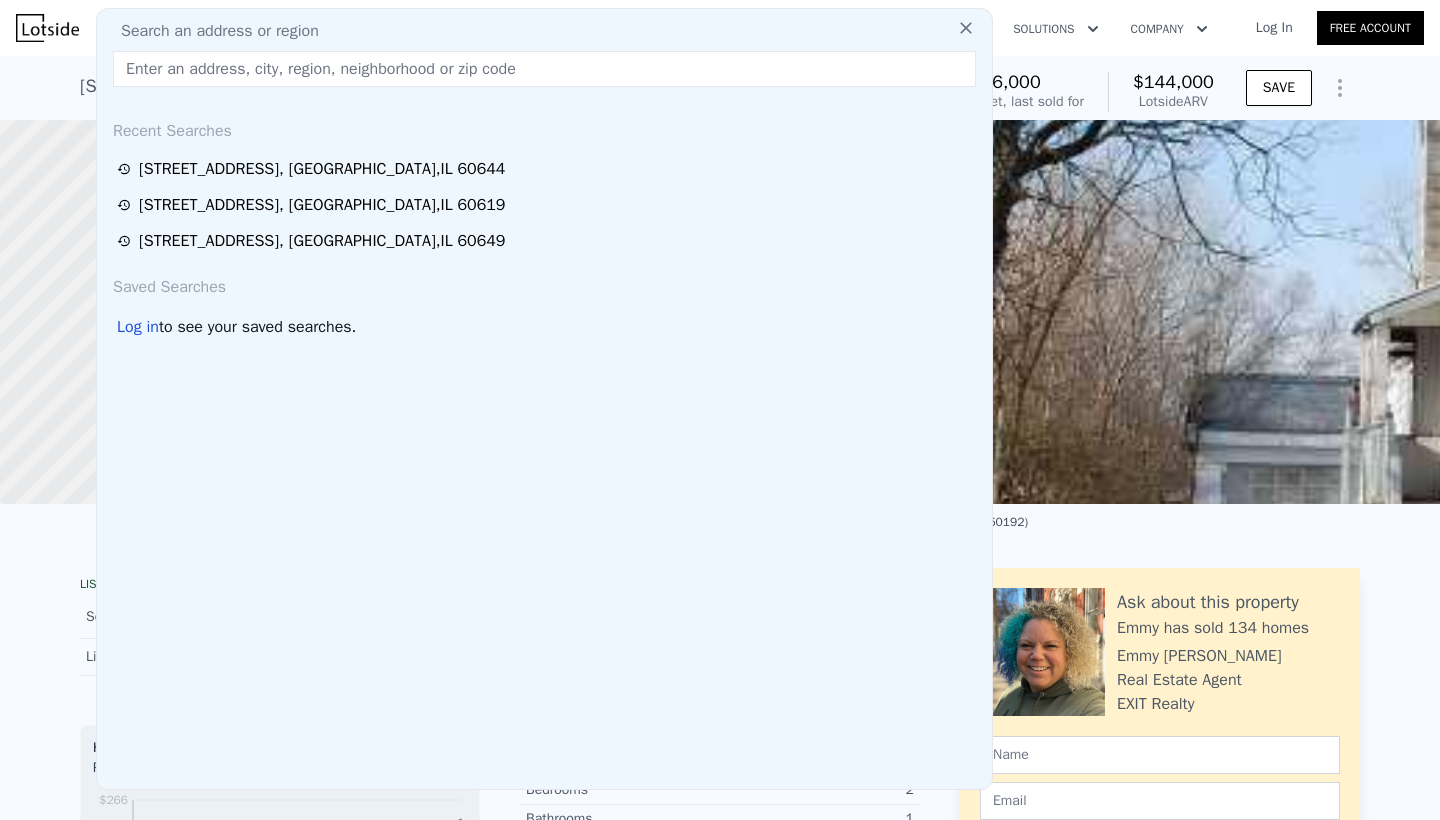 paste on "[STREET_ADDRESS]" 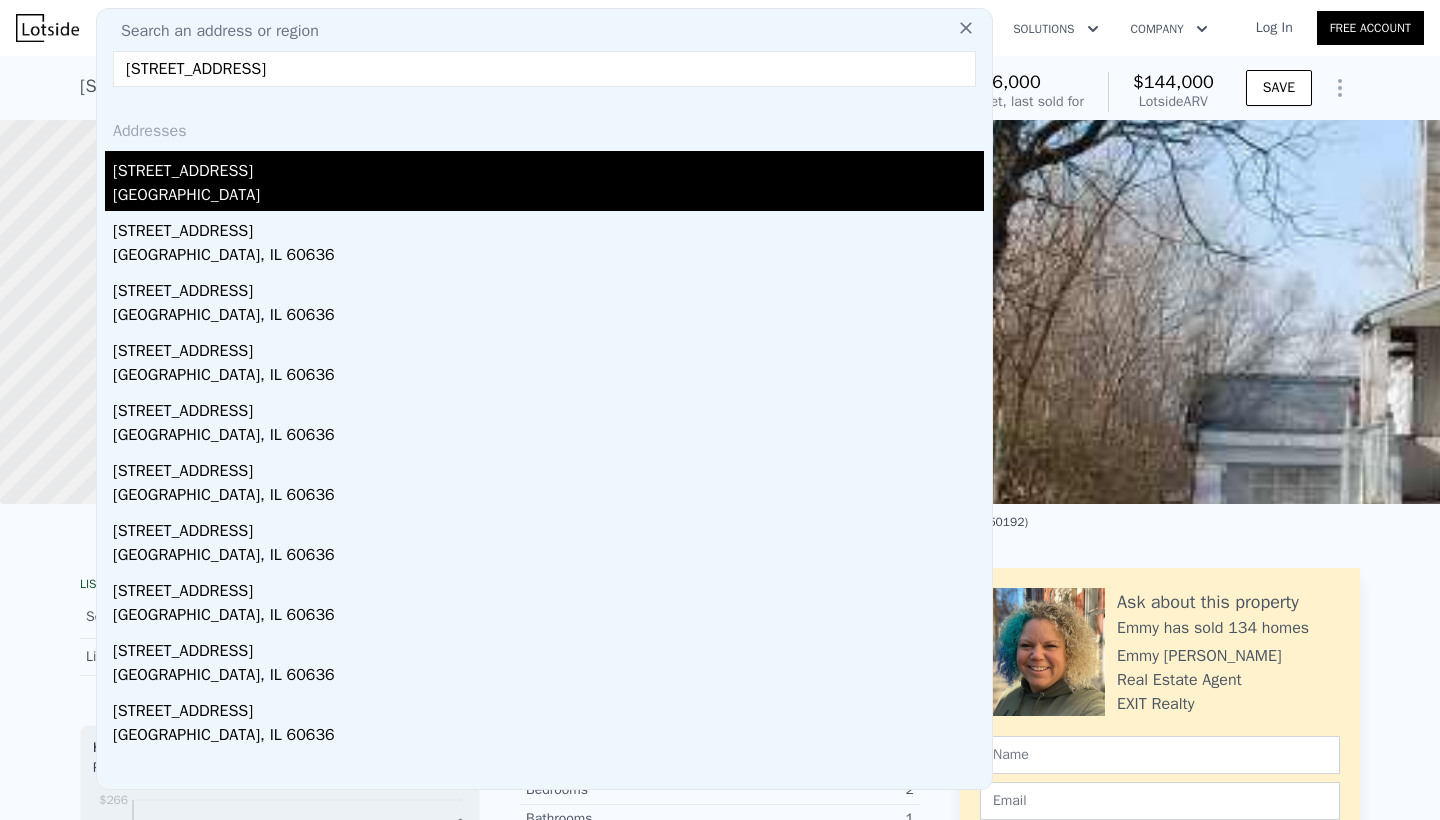 click on "[STREET_ADDRESS]" at bounding box center [548, 167] 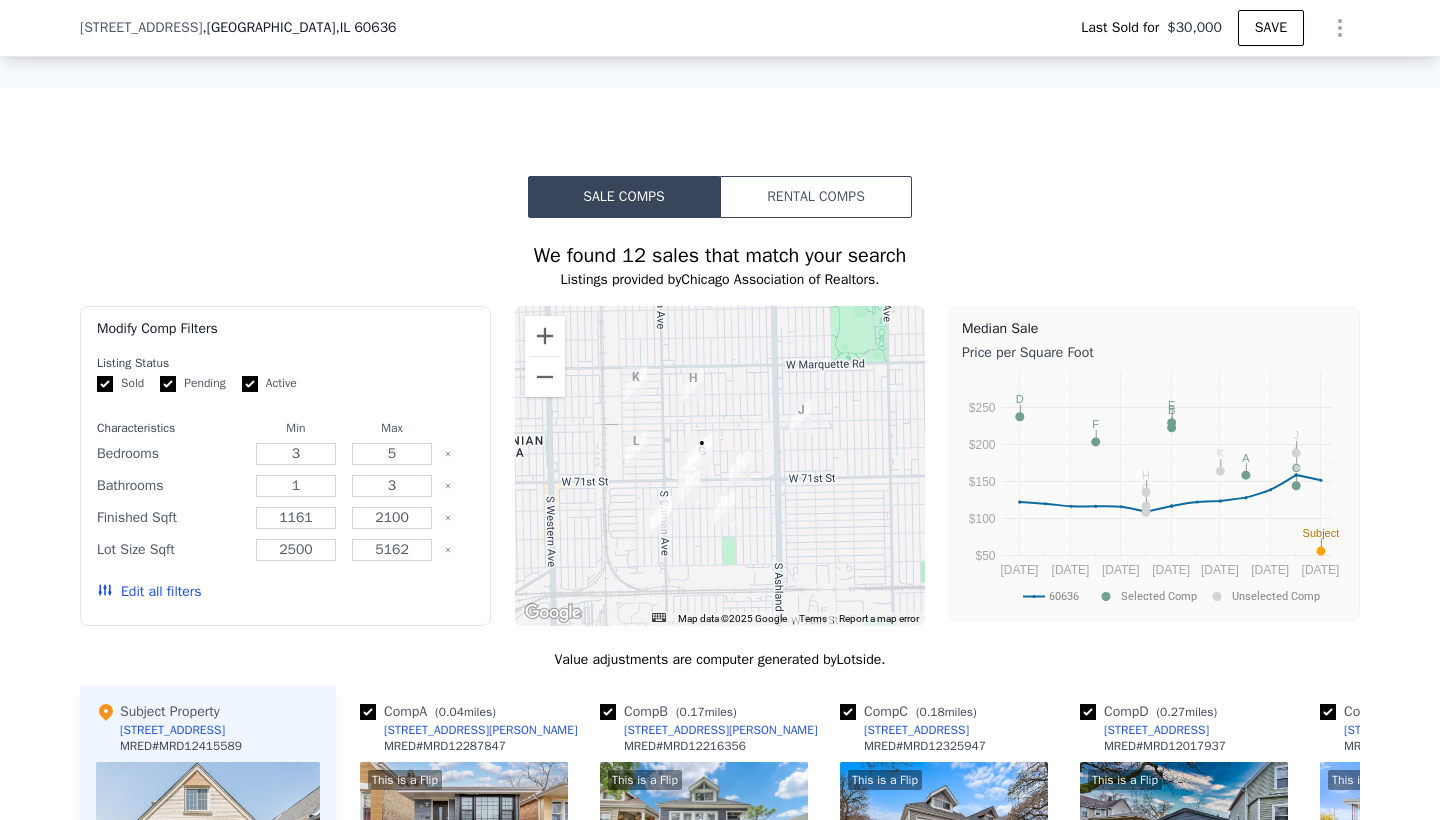 scroll, scrollTop: 1519, scrollLeft: 0, axis: vertical 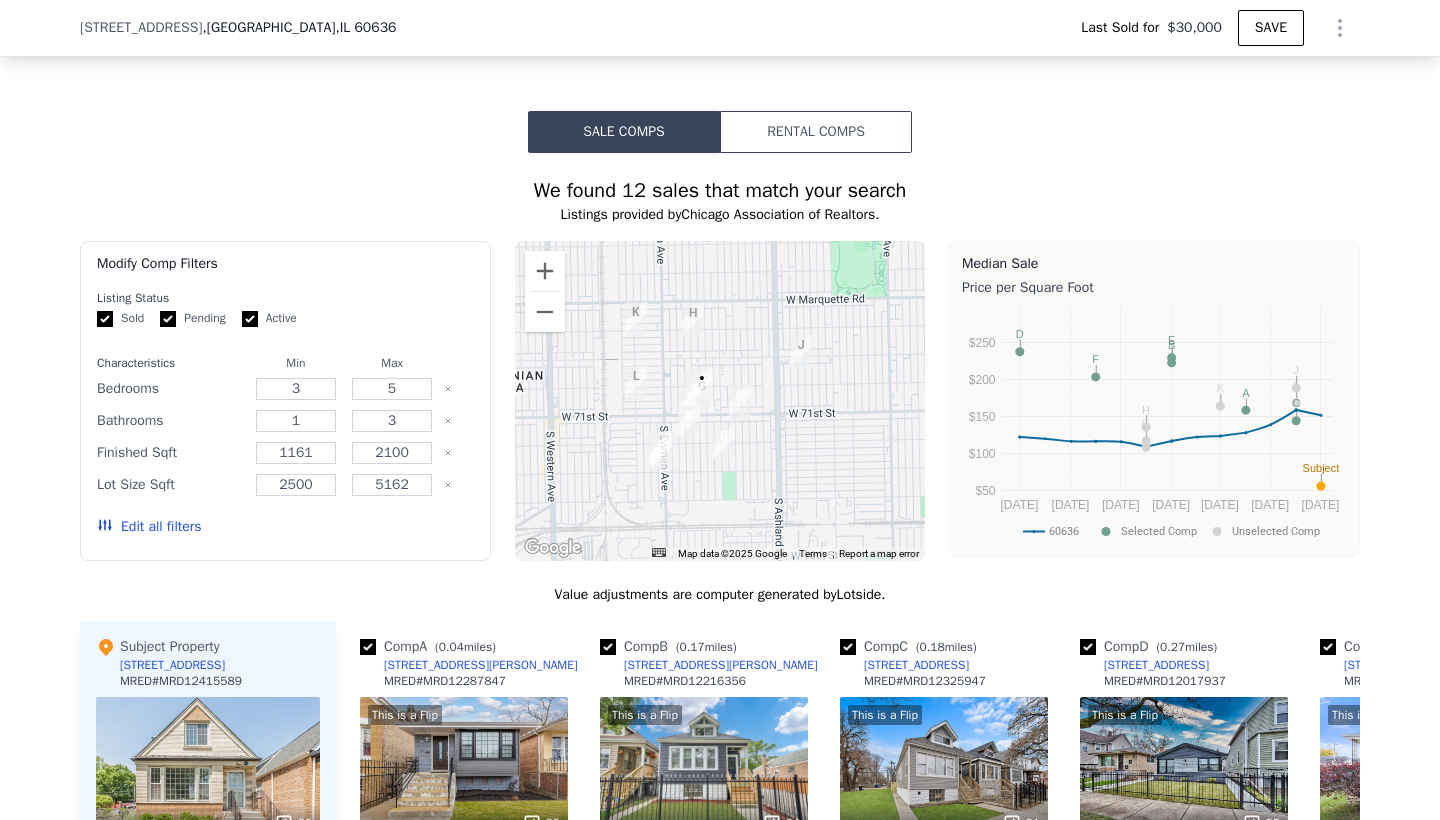click on "Pending" at bounding box center [168, 319] 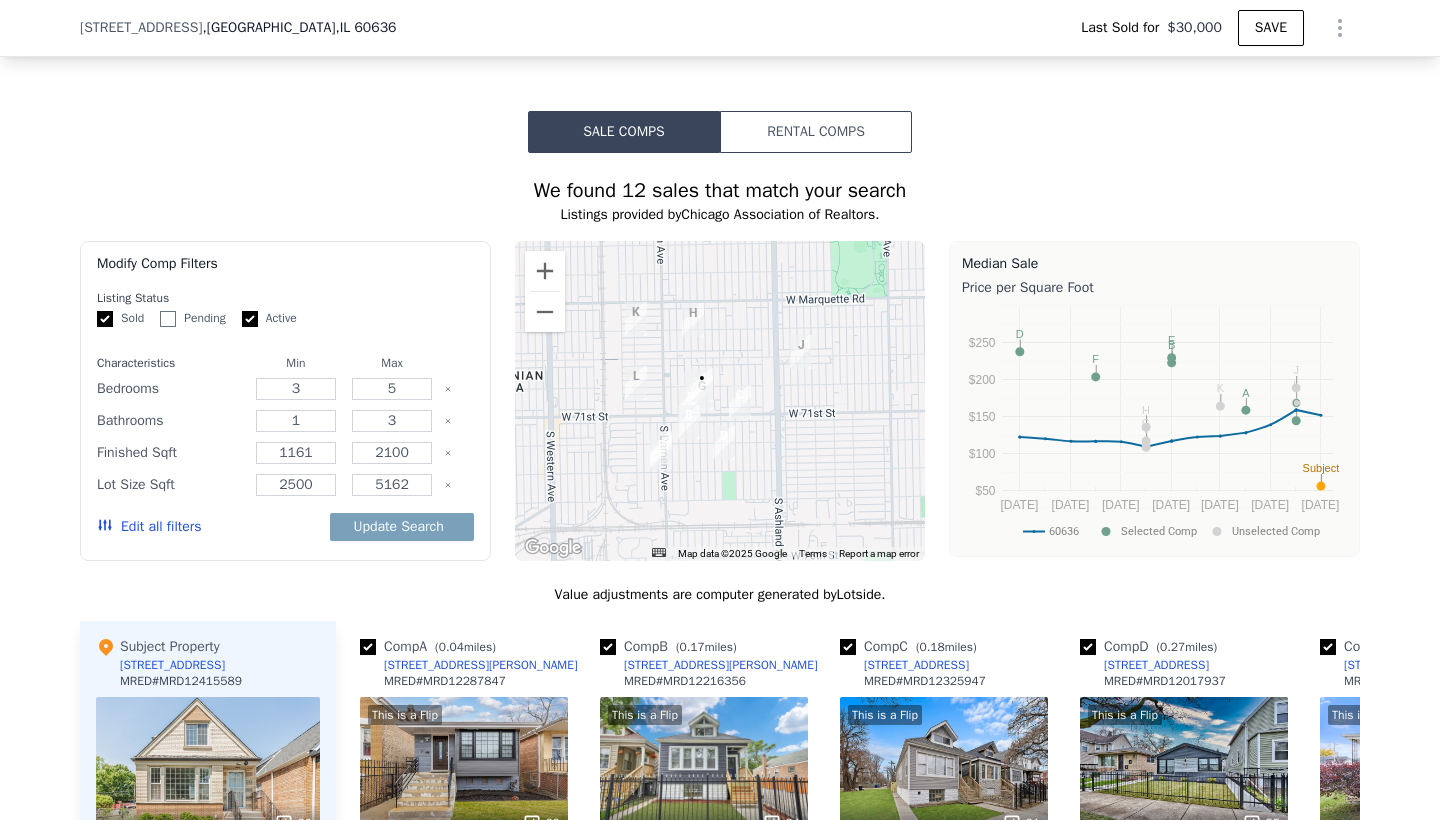 click on "Active" at bounding box center (250, 319) 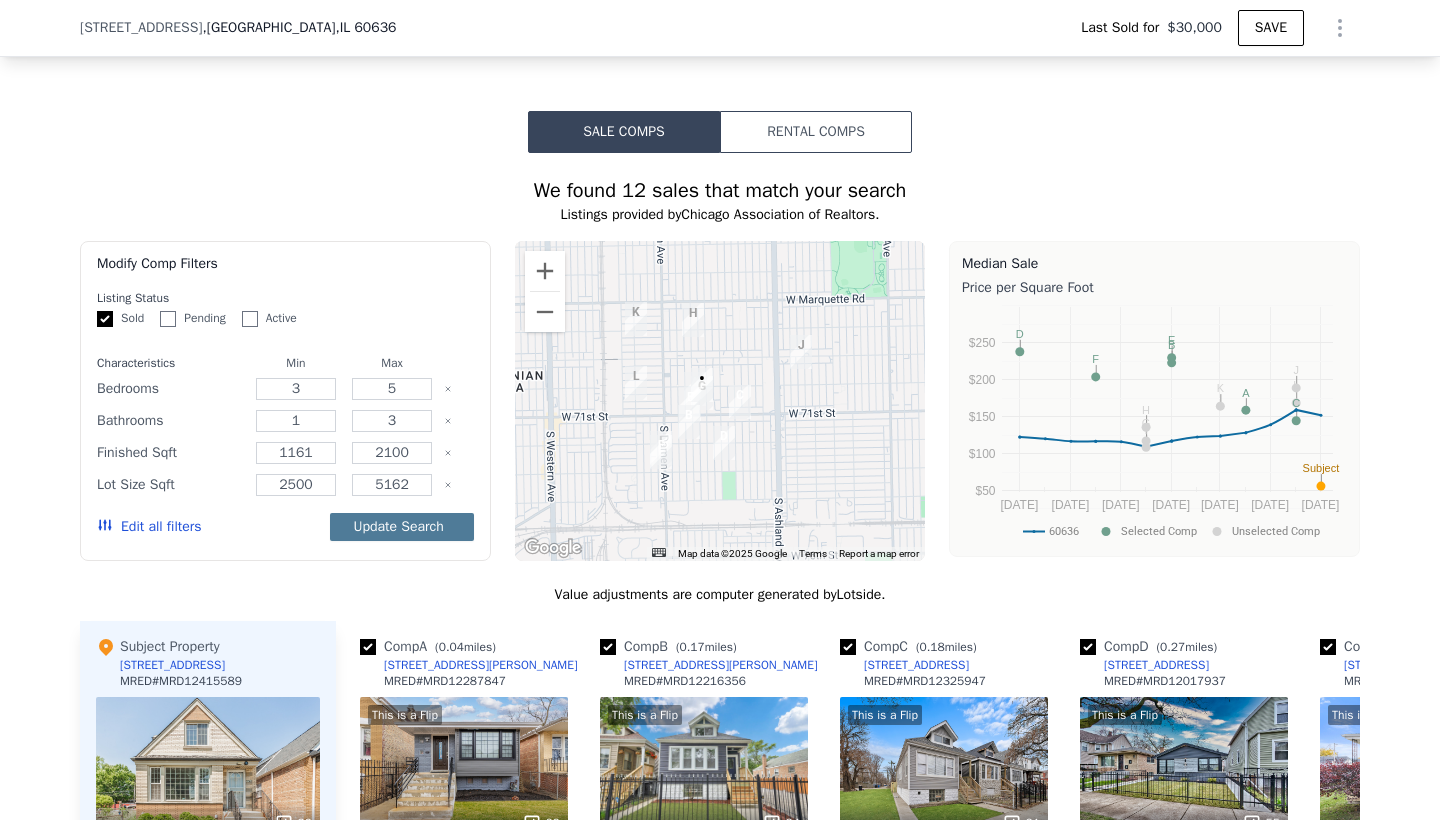 click on "Update Search" at bounding box center (402, 527) 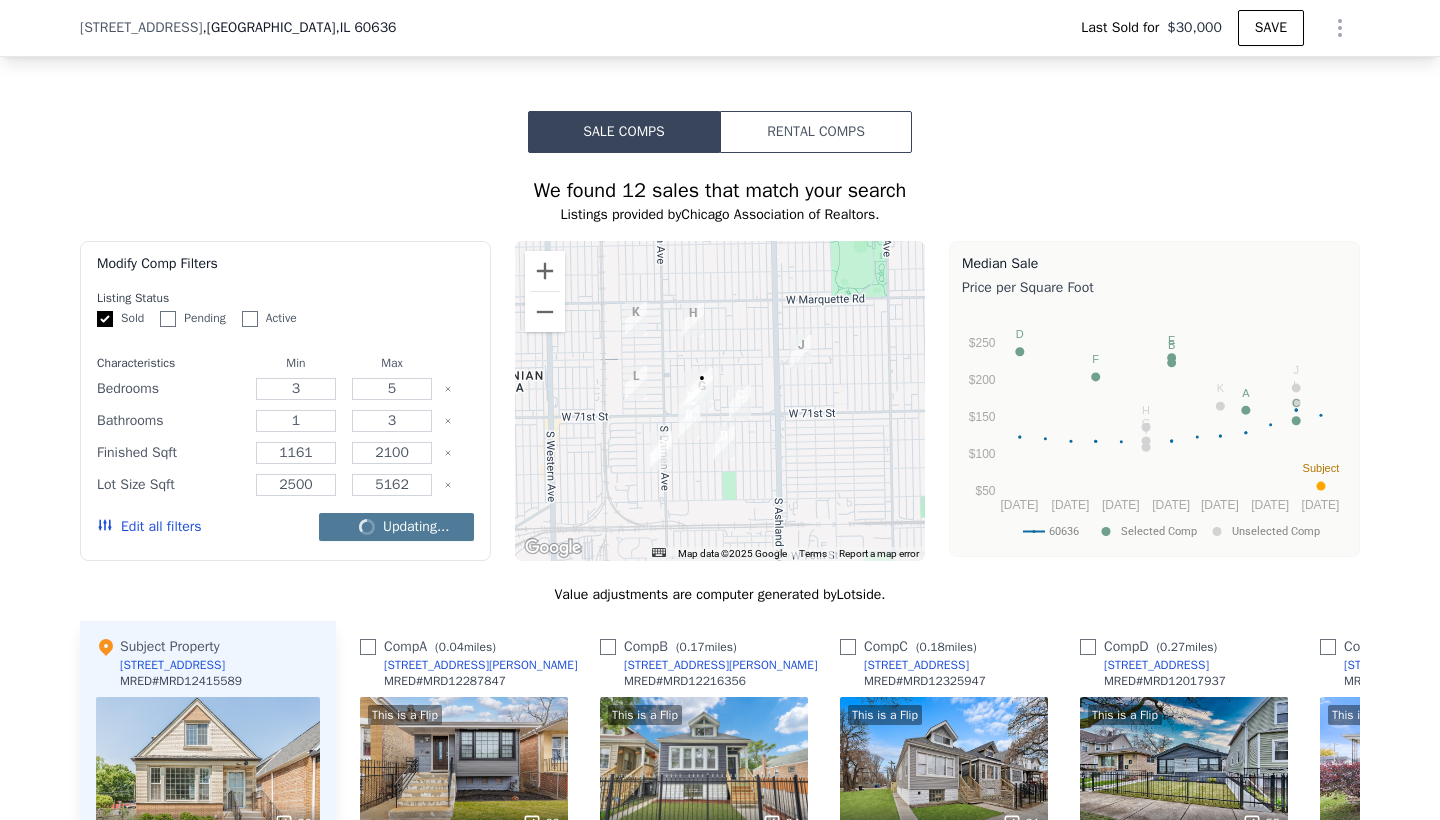 checkbox on "false" 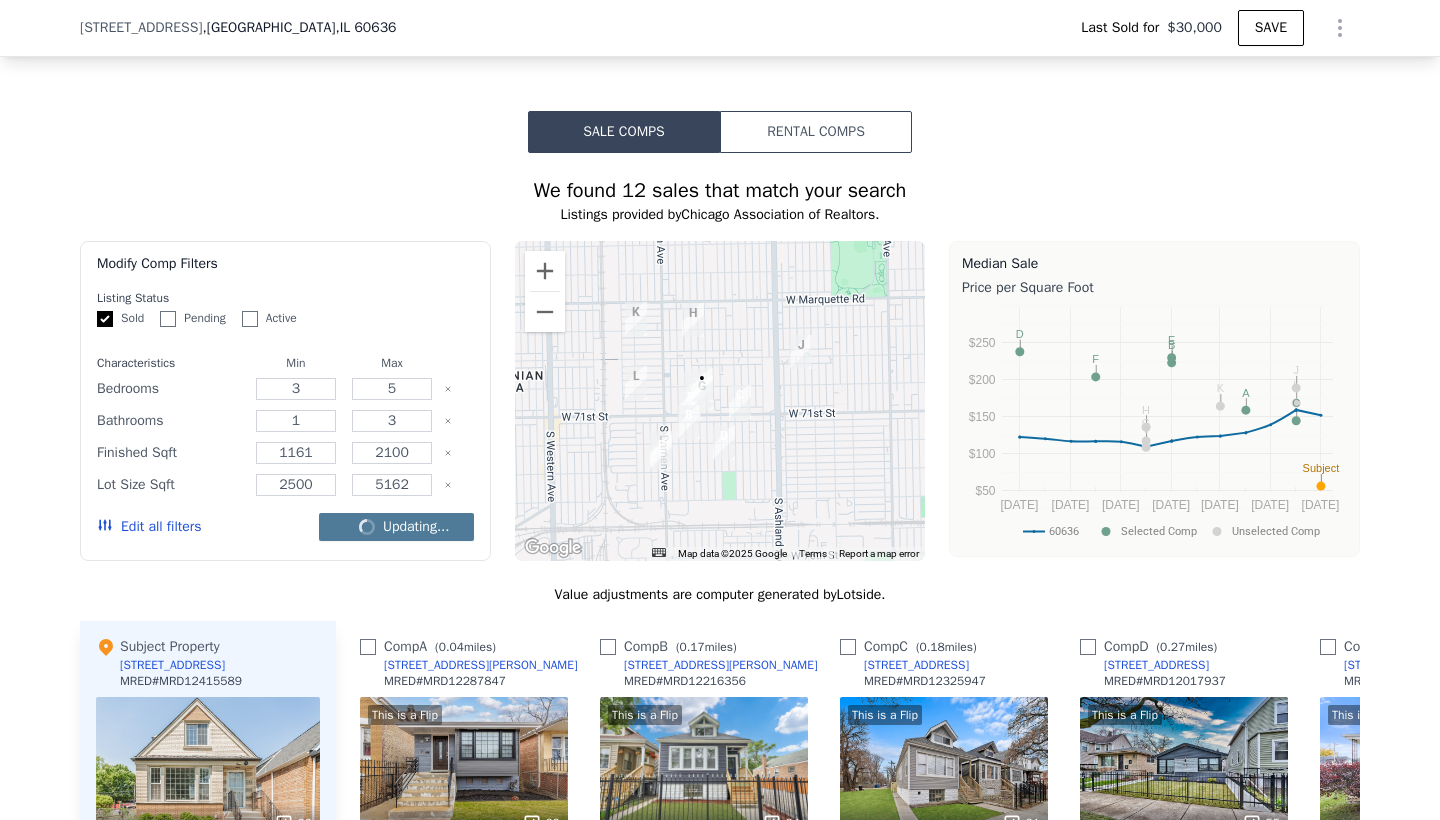 checkbox on "false" 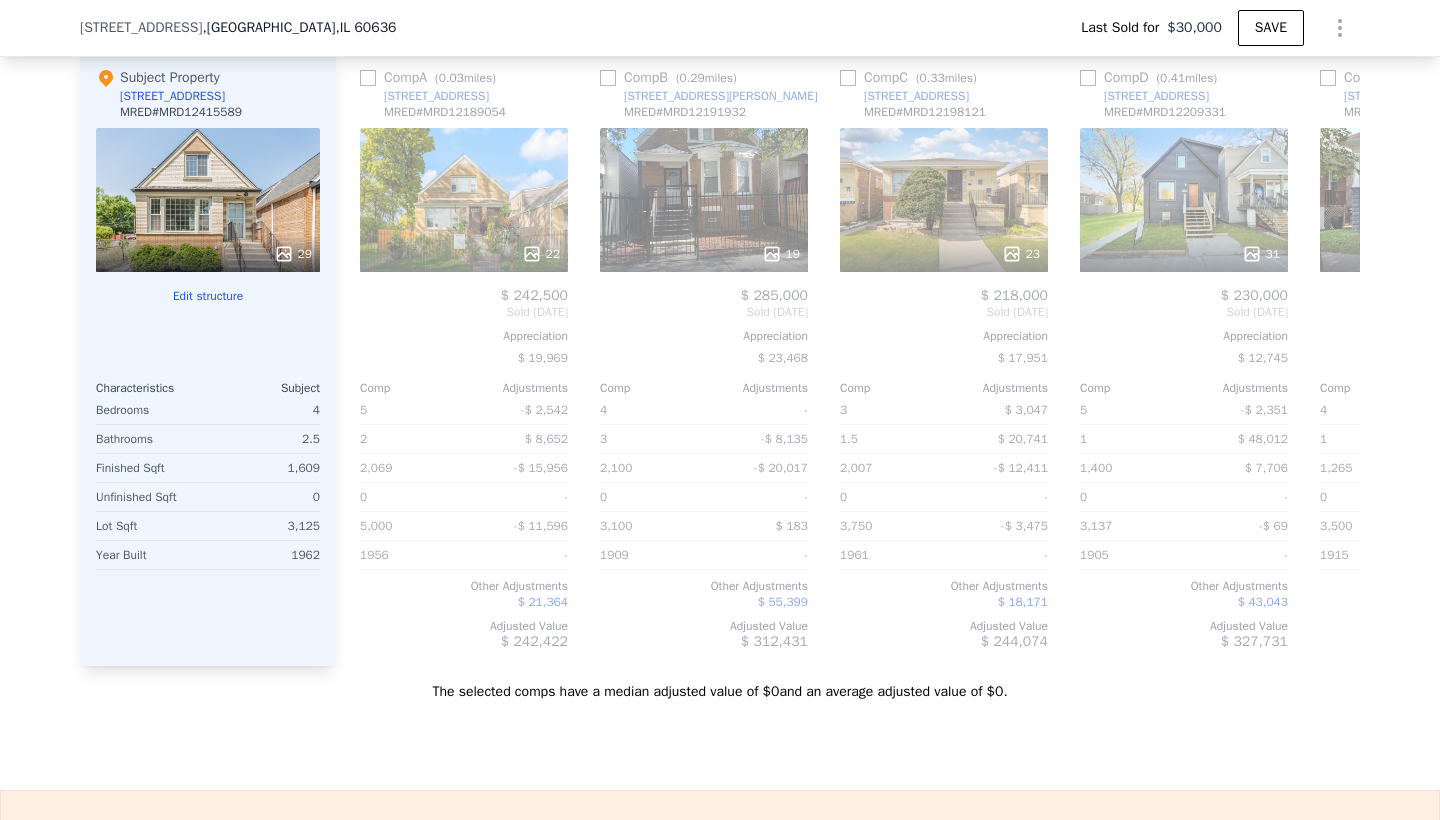 scroll, scrollTop: 2094, scrollLeft: 0, axis: vertical 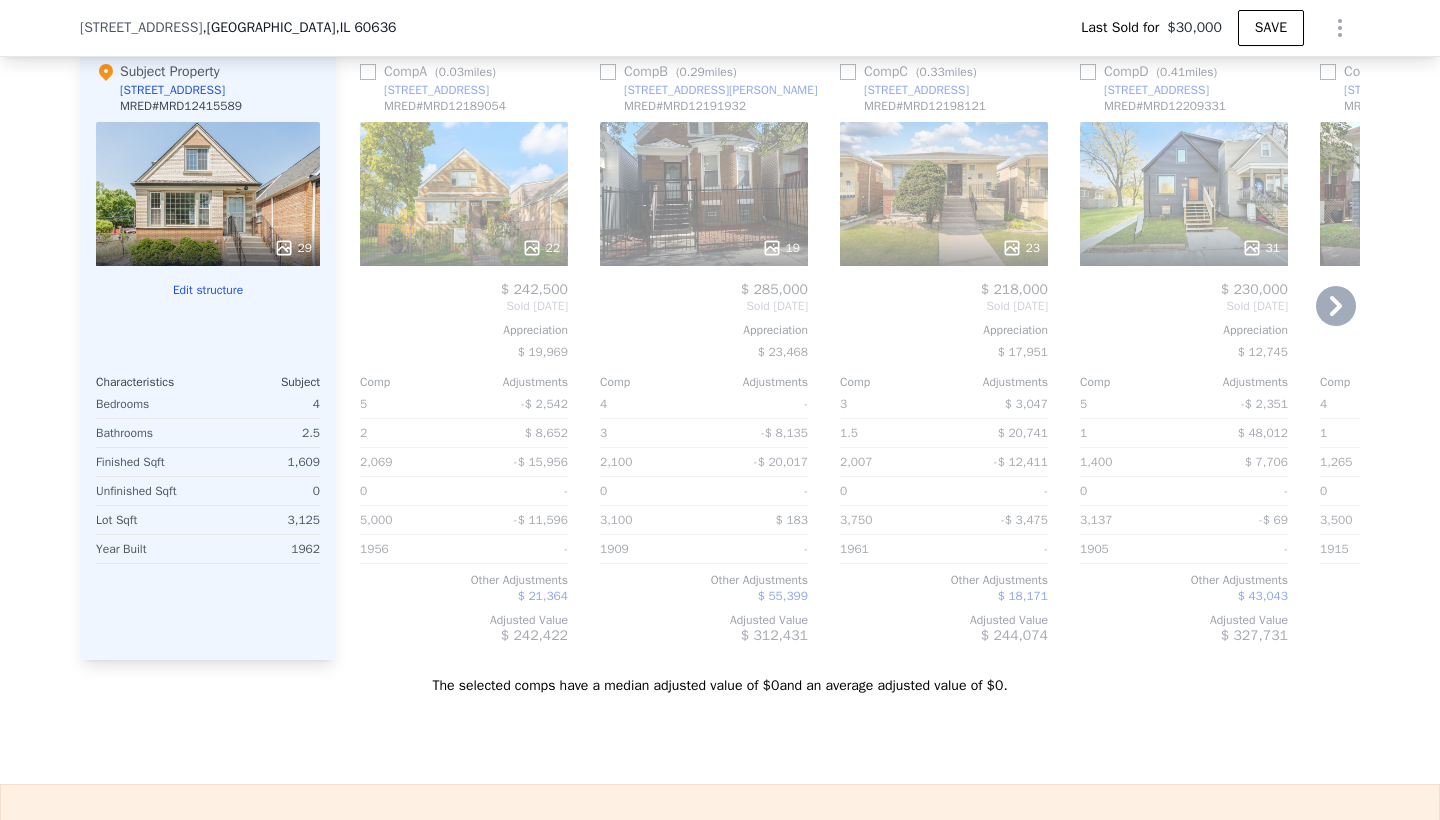 click at bounding box center (848, 72) 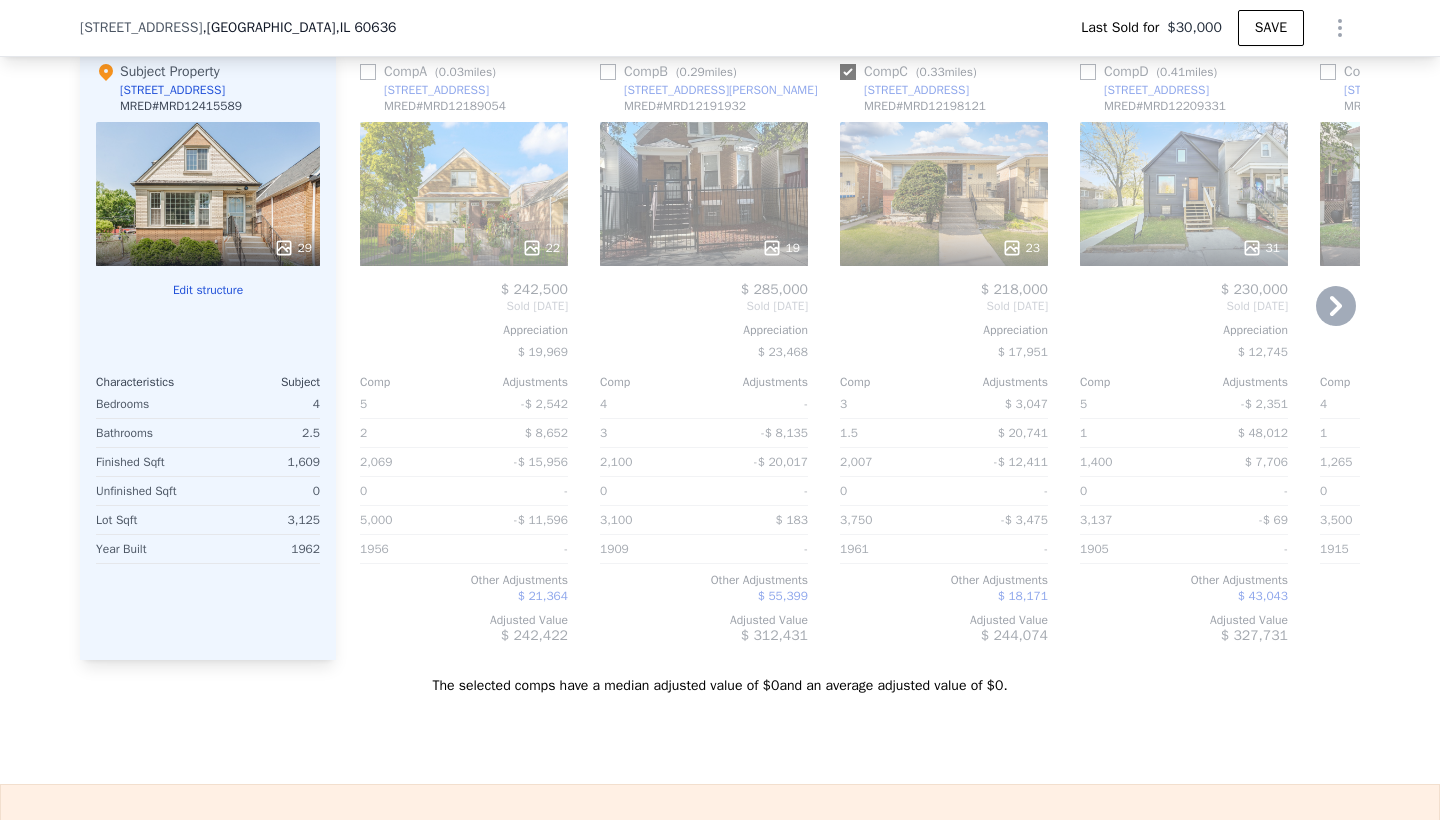checkbox on "true" 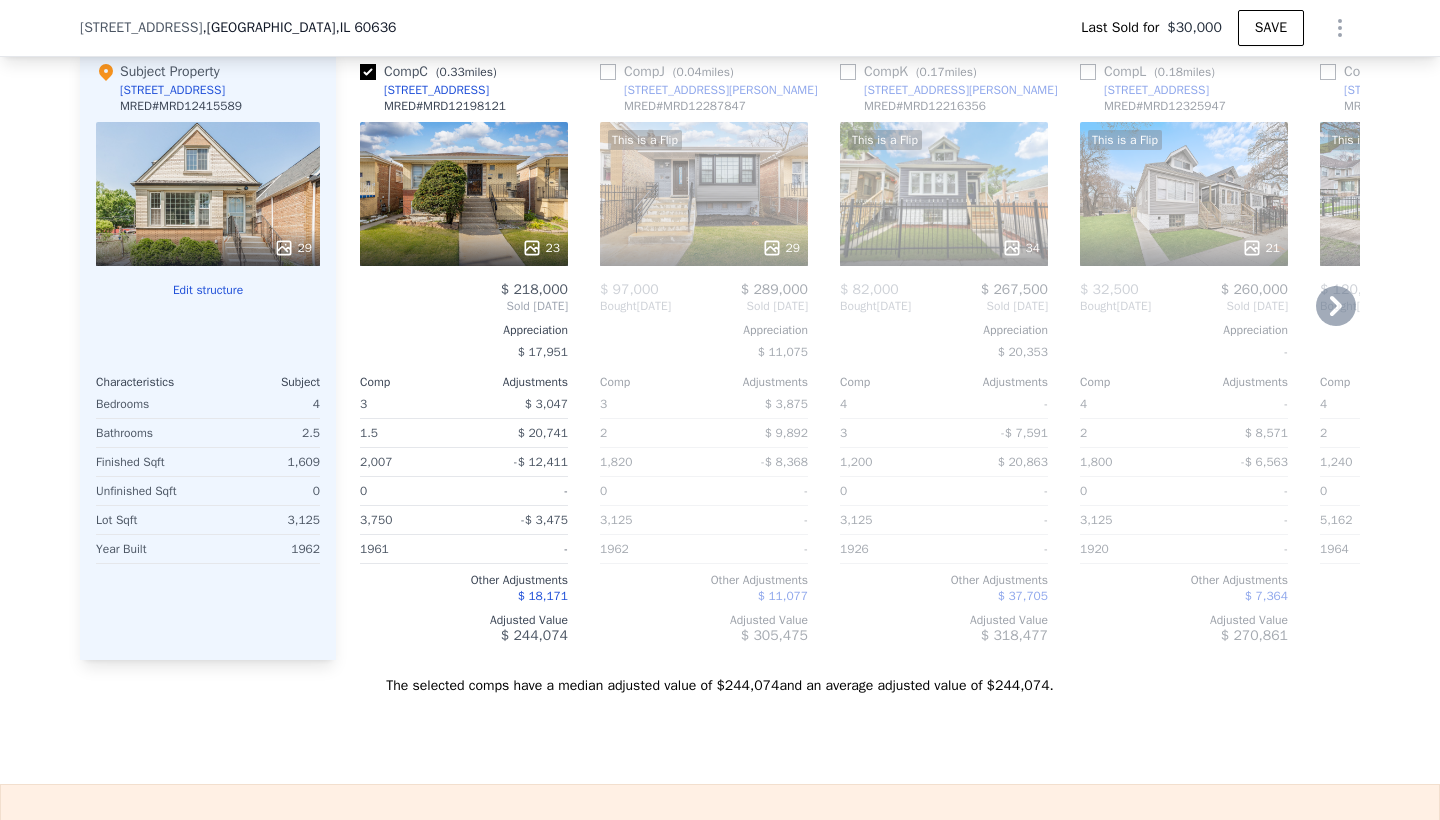 click at bounding box center [848, 72] 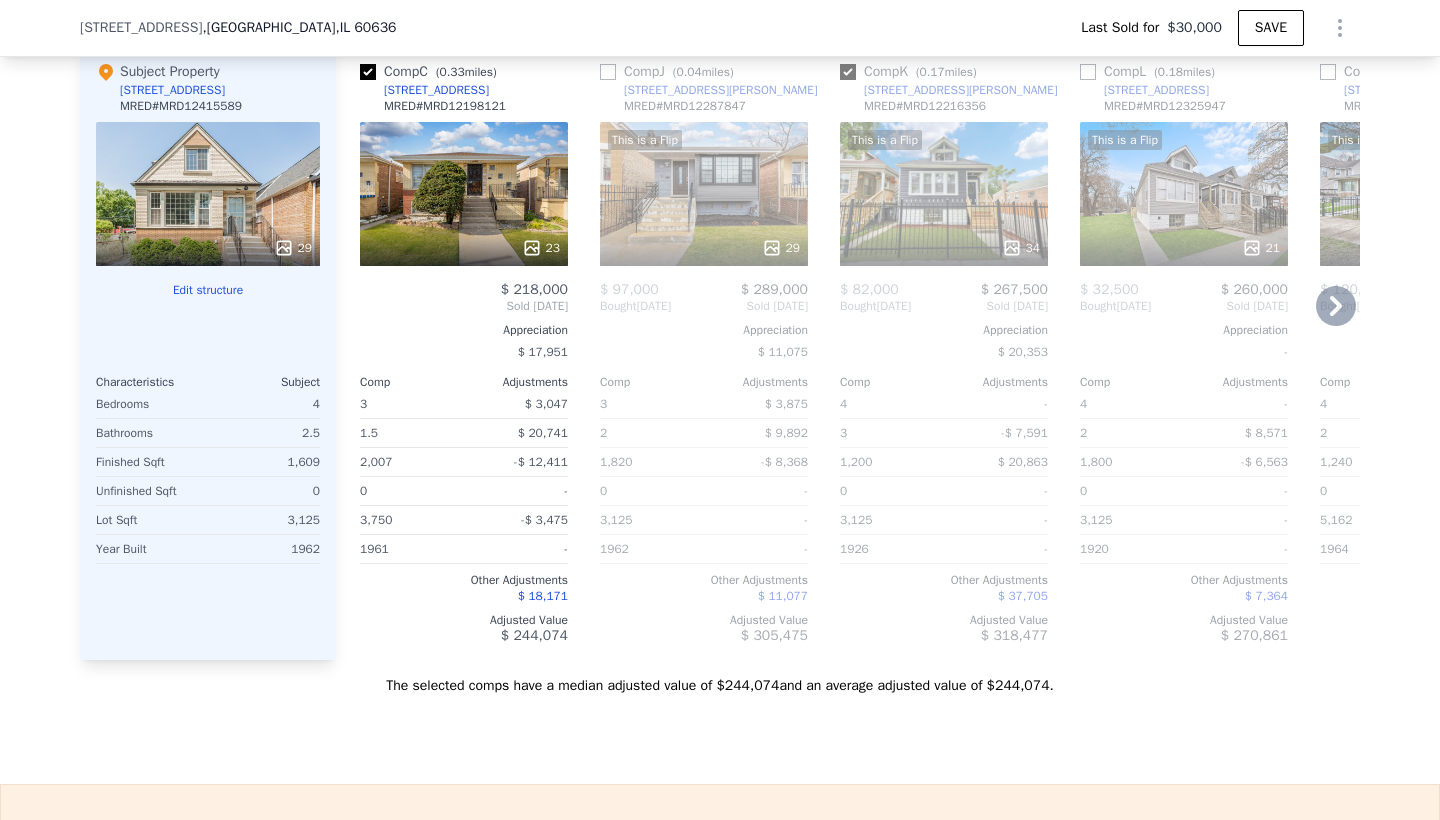 checkbox on "true" 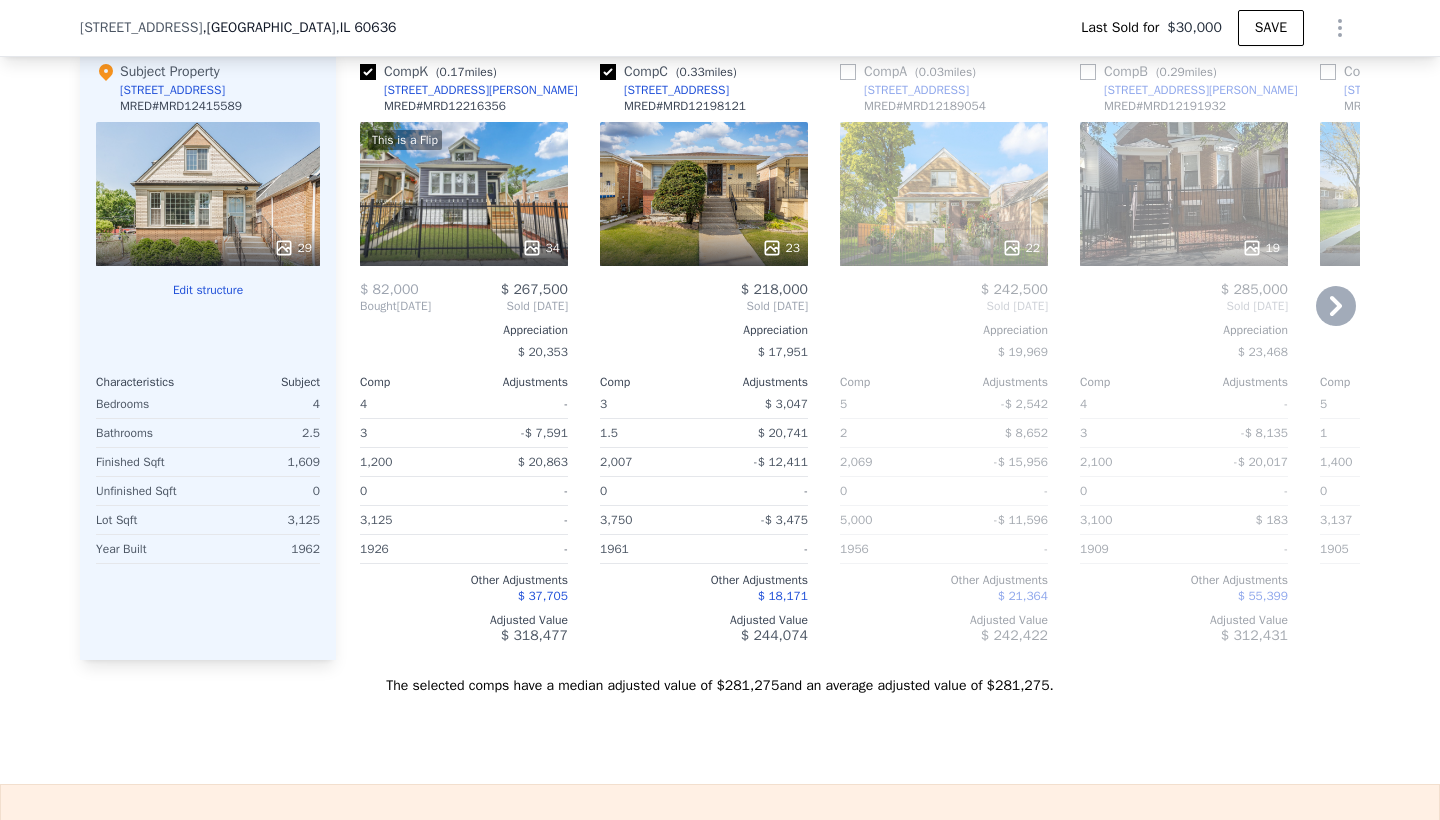 click at bounding box center [848, 72] 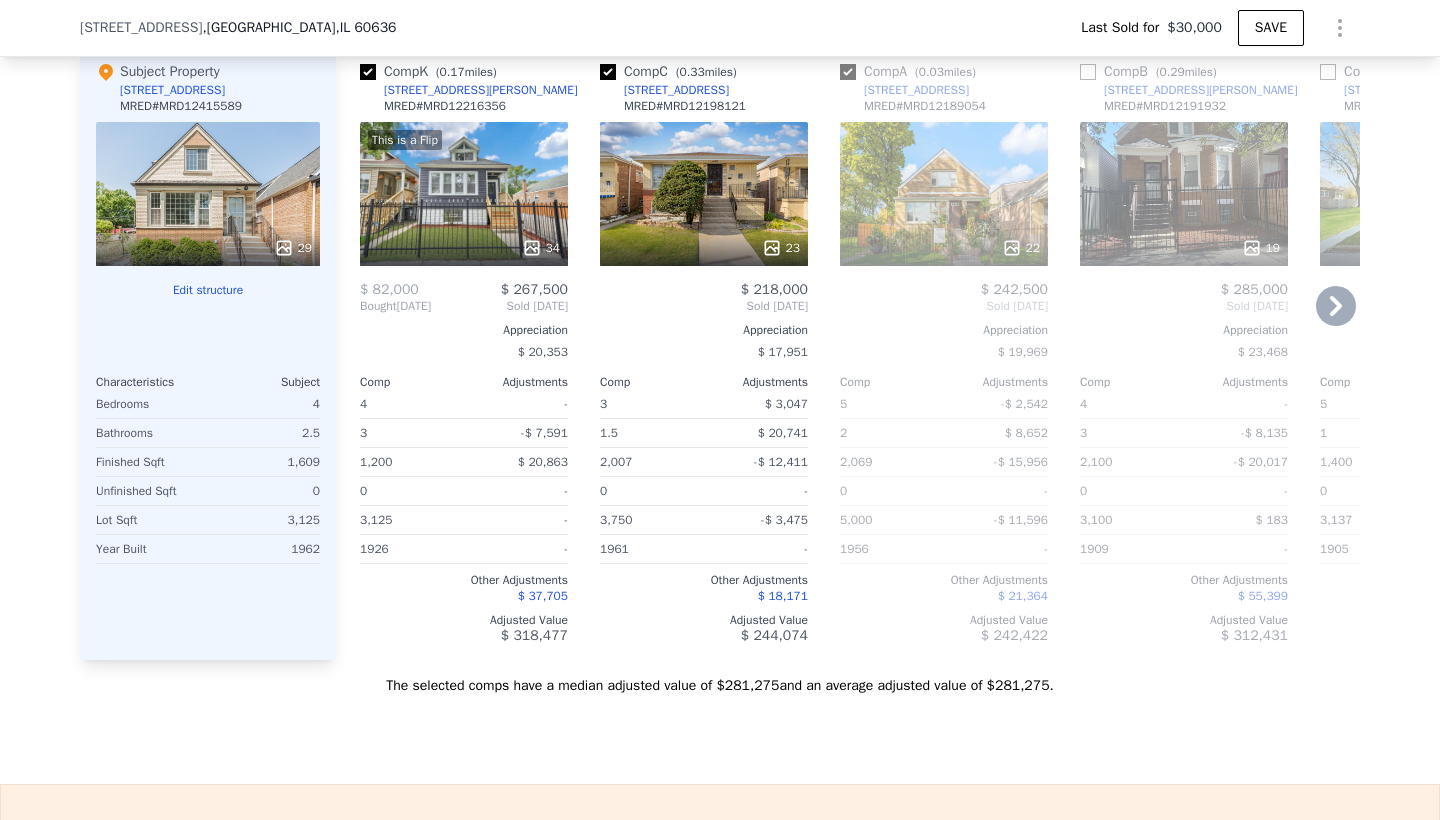 checkbox on "true" 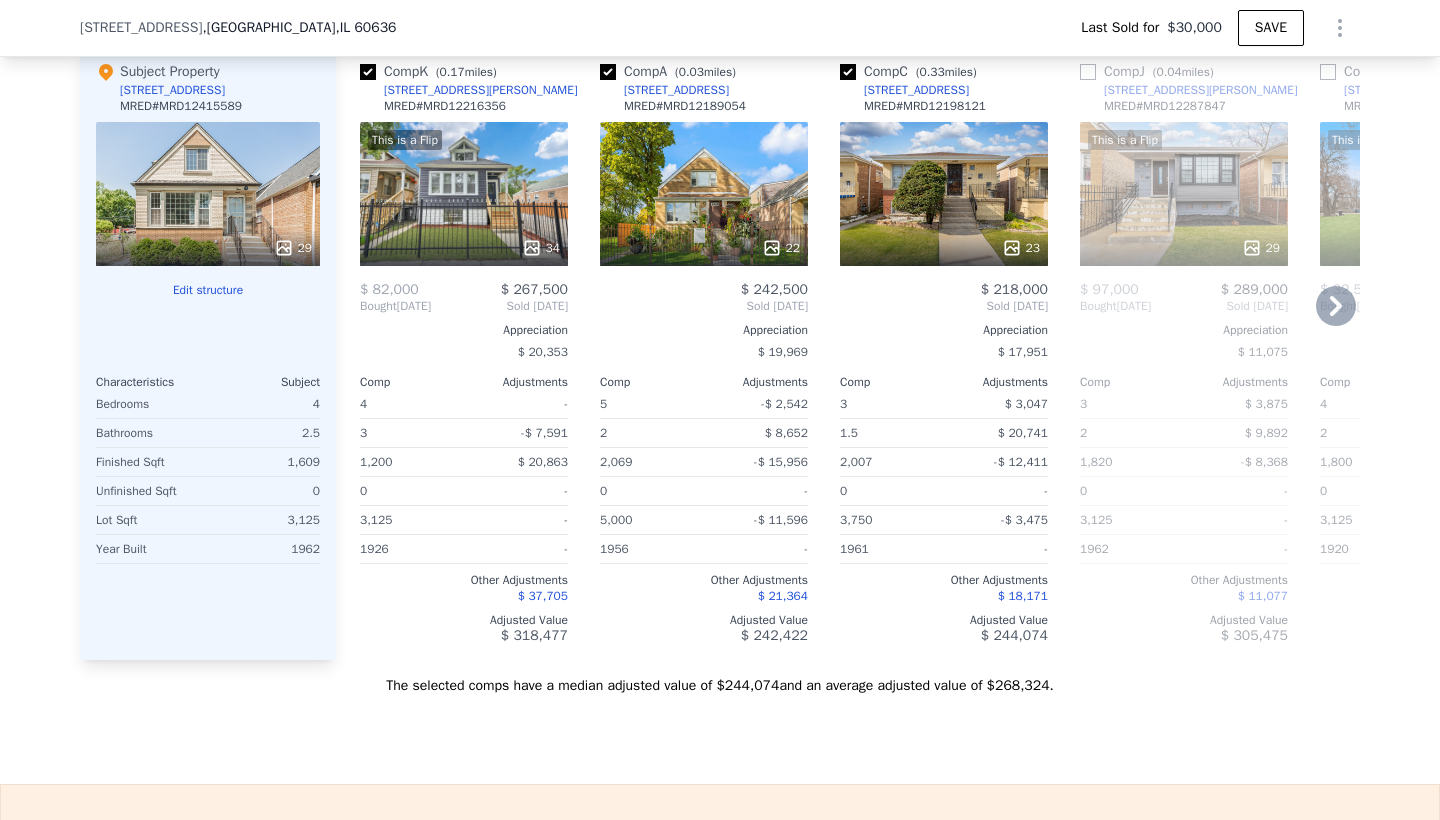 click at bounding box center [368, 72] 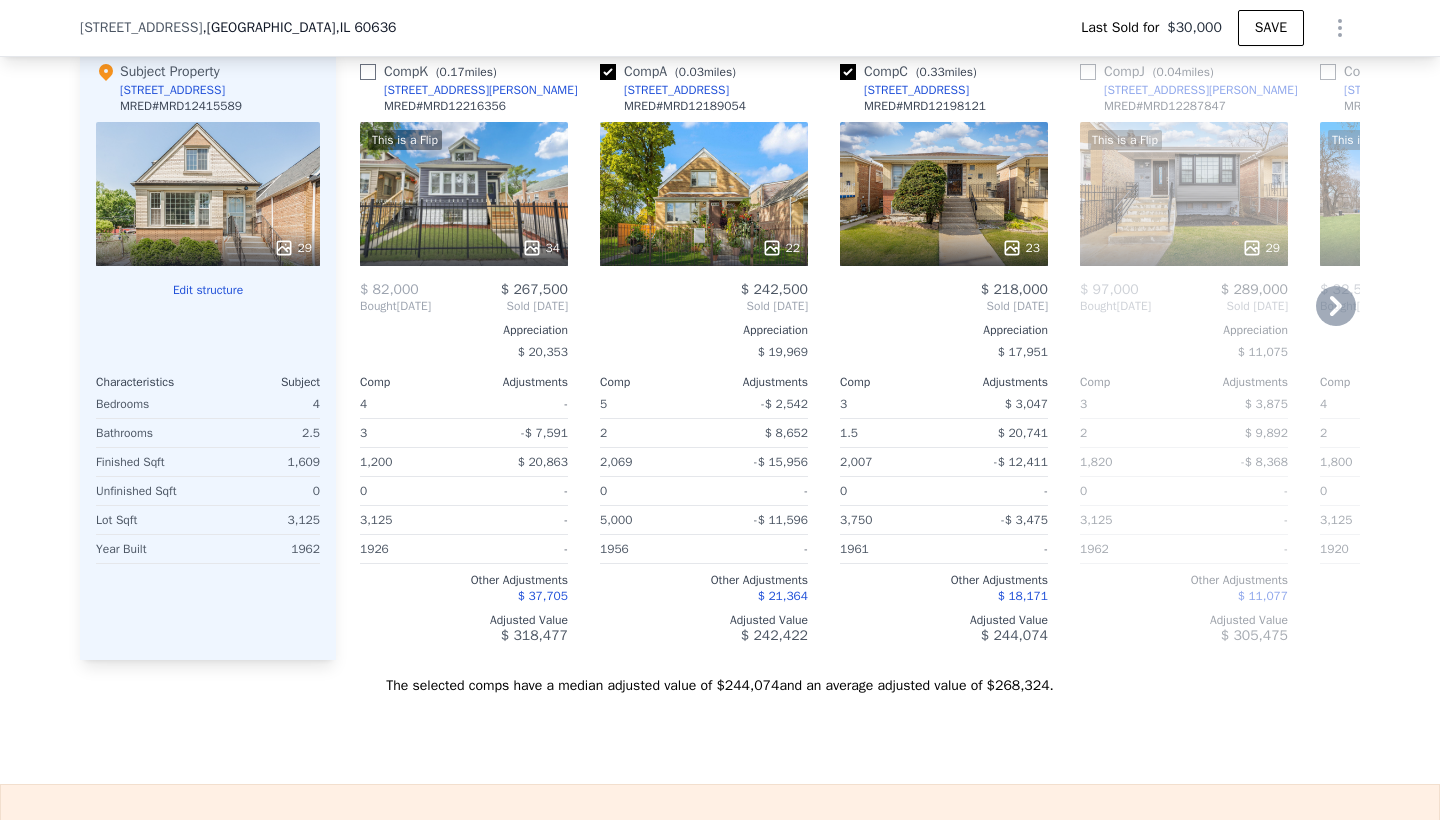 checkbox on "false" 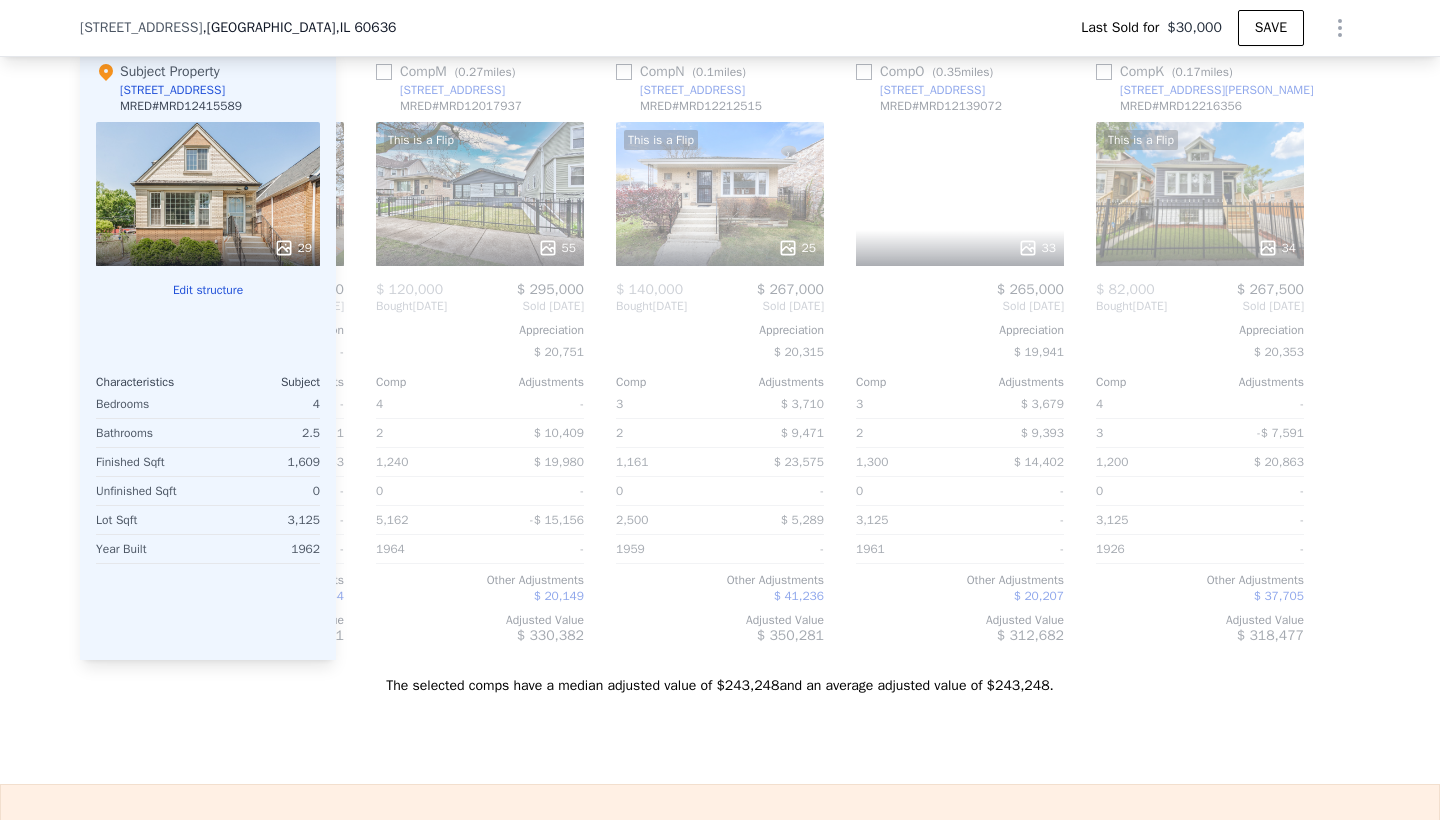 scroll, scrollTop: 0, scrollLeft: 2624, axis: horizontal 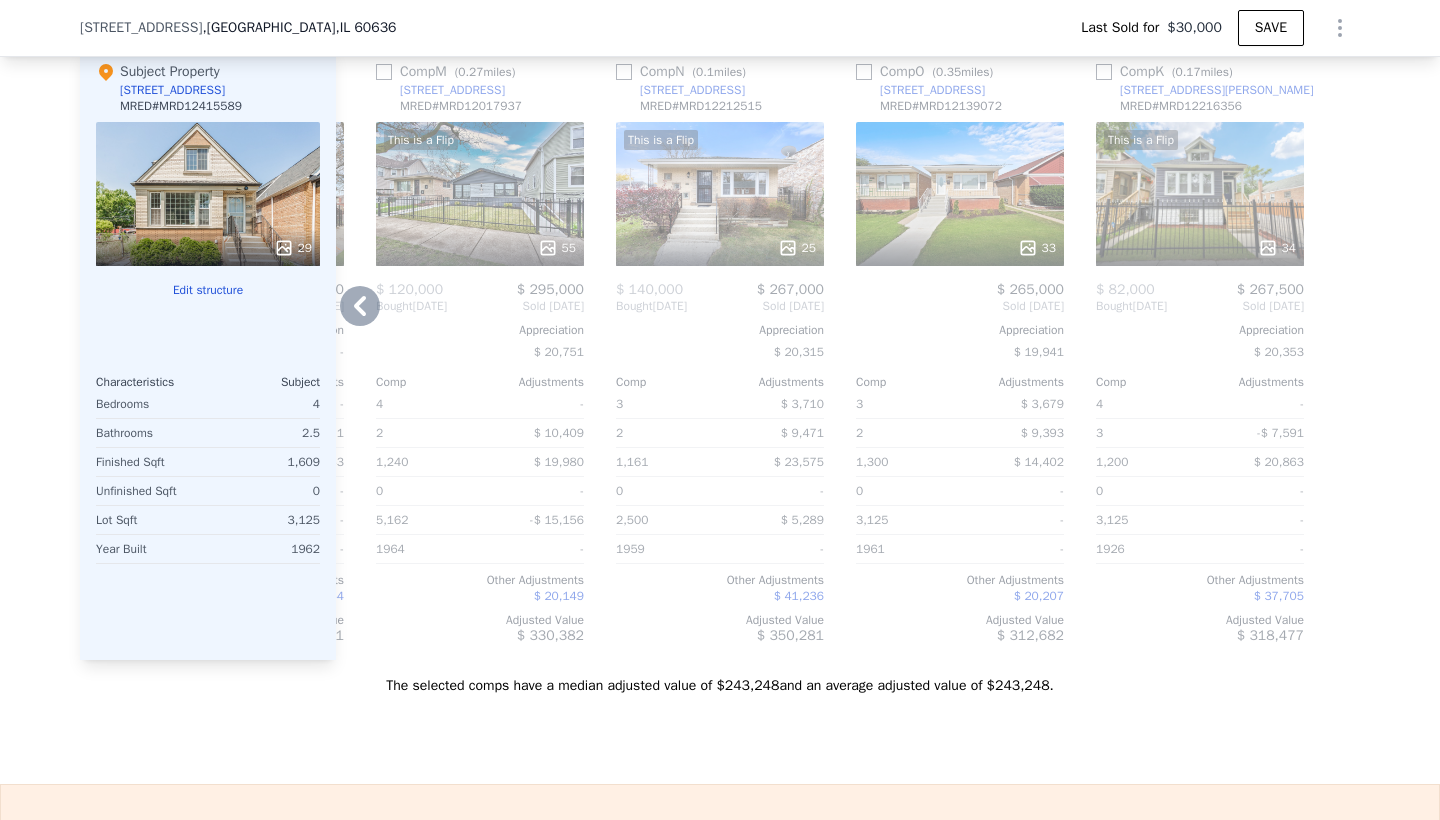 click at bounding box center (624, 72) 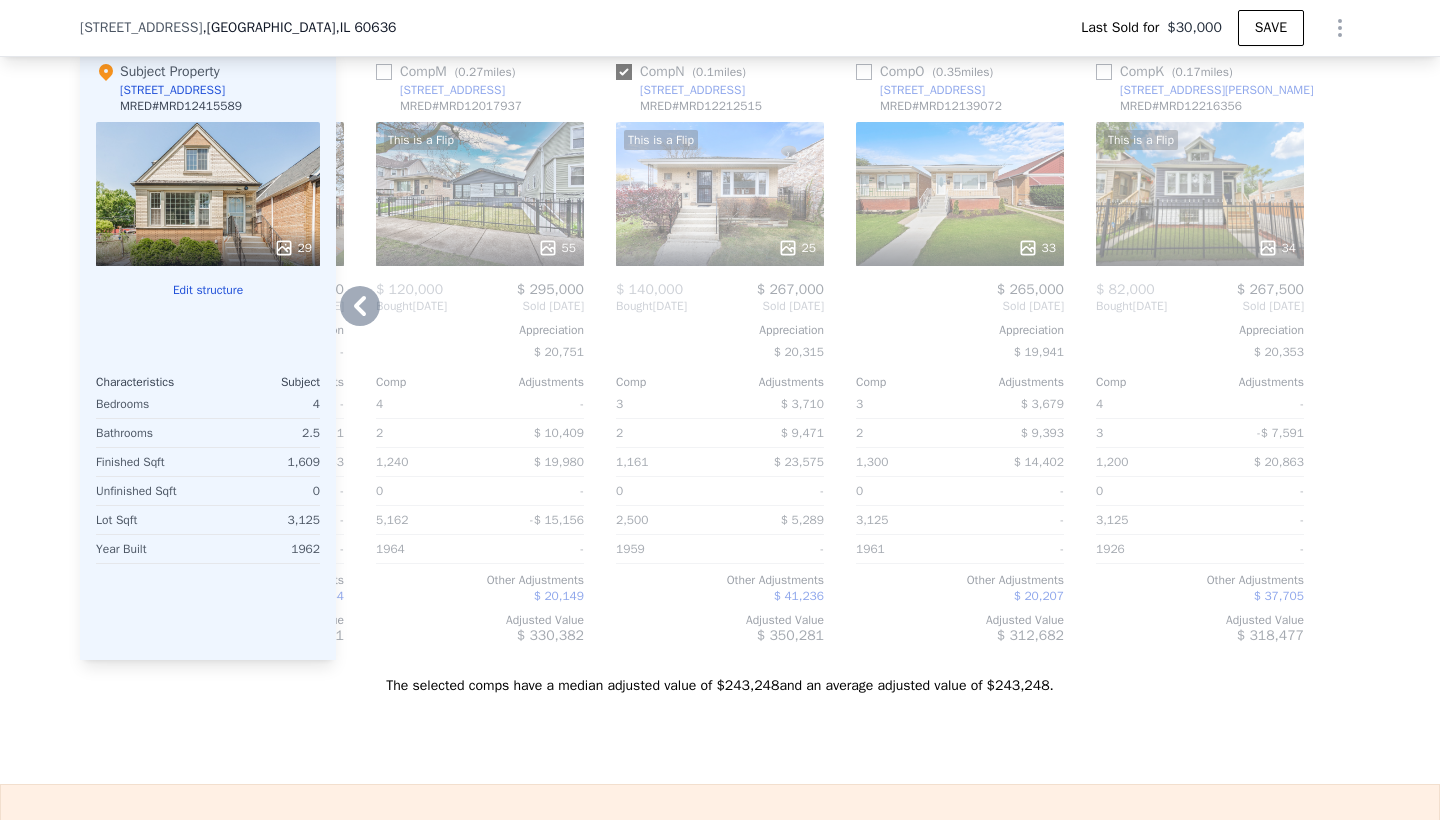 checkbox on "true" 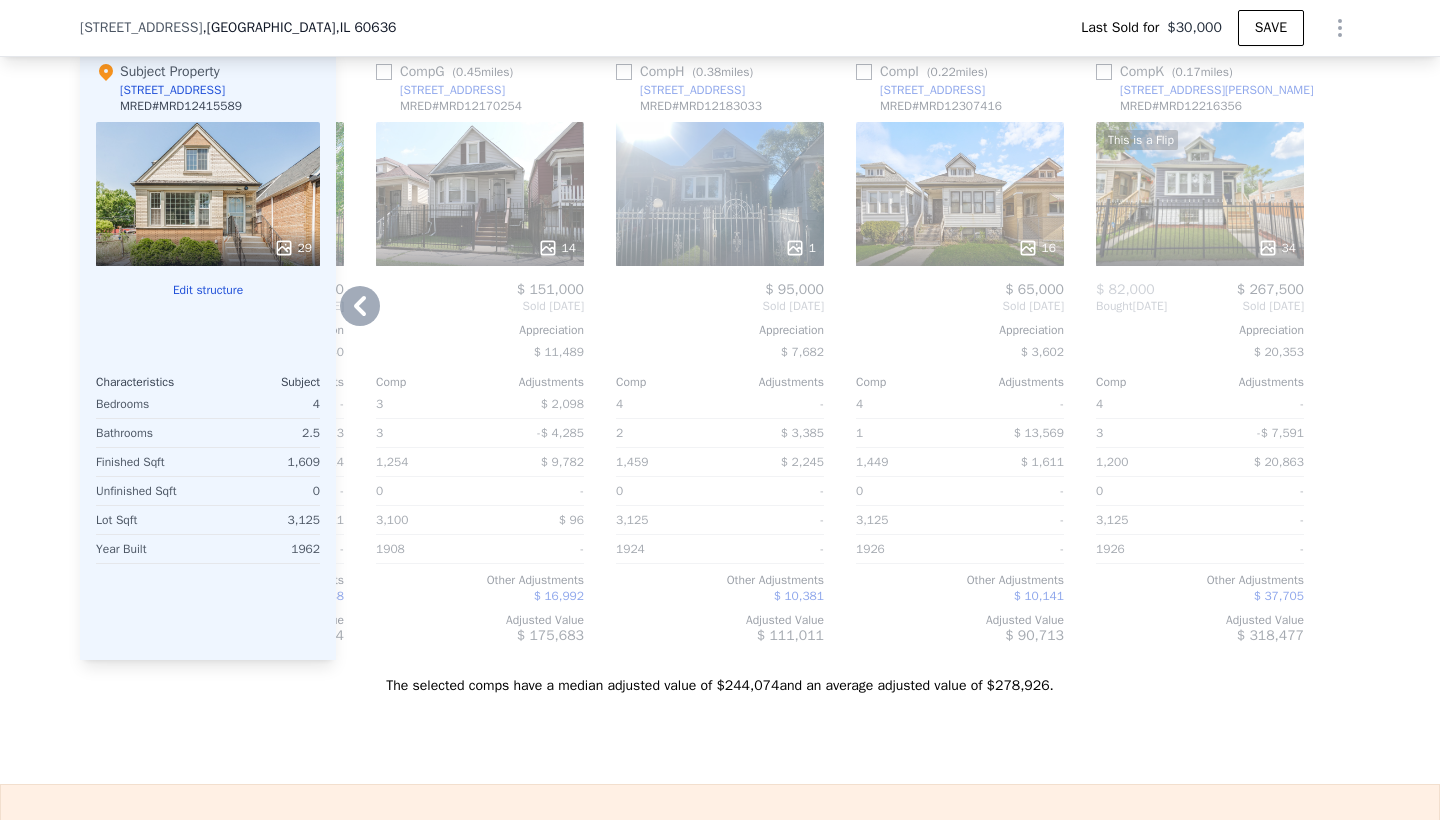 scroll, scrollTop: 2093, scrollLeft: 0, axis: vertical 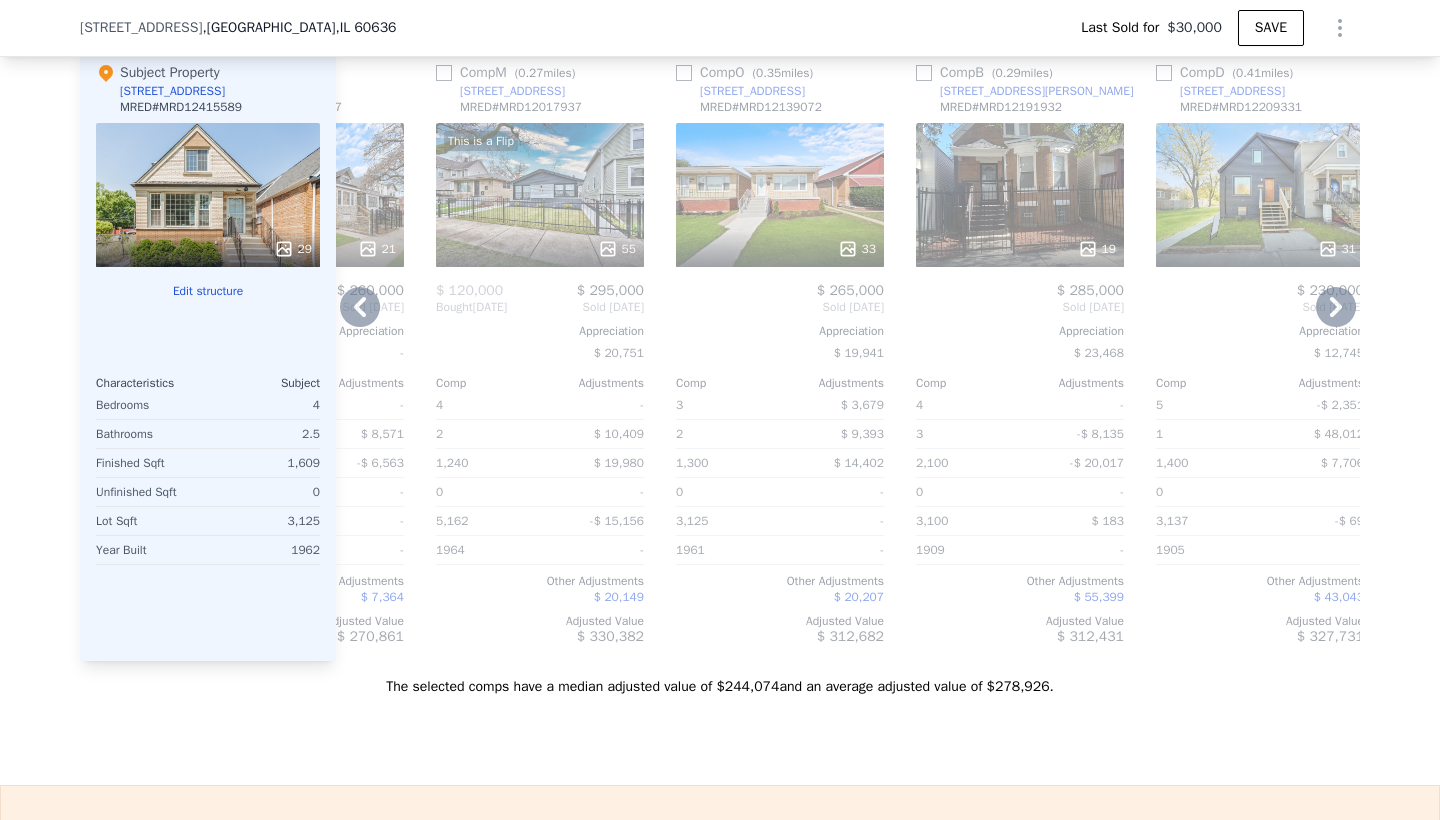 click at bounding box center [684, 73] 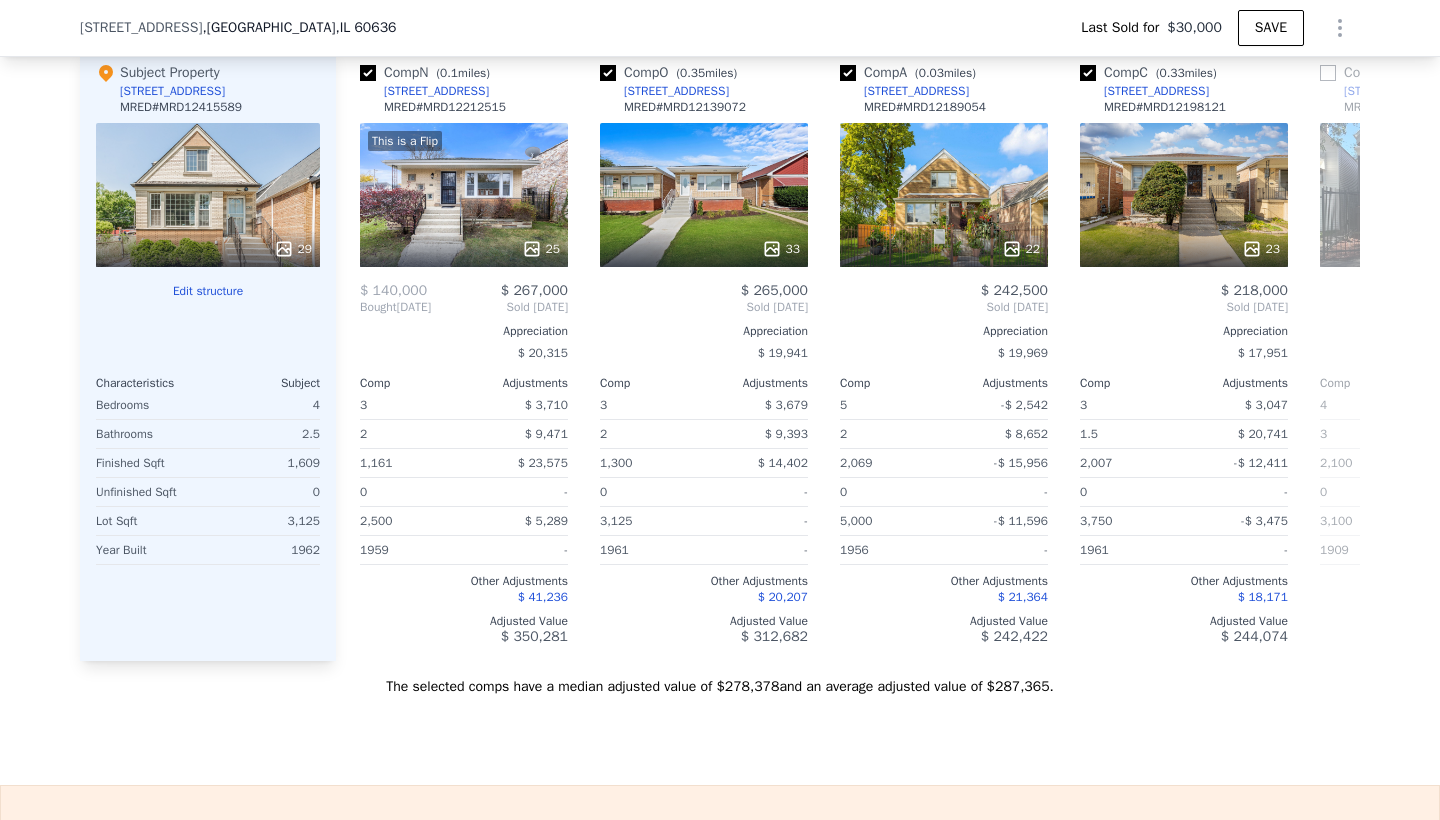 scroll, scrollTop: 0, scrollLeft: 0, axis: both 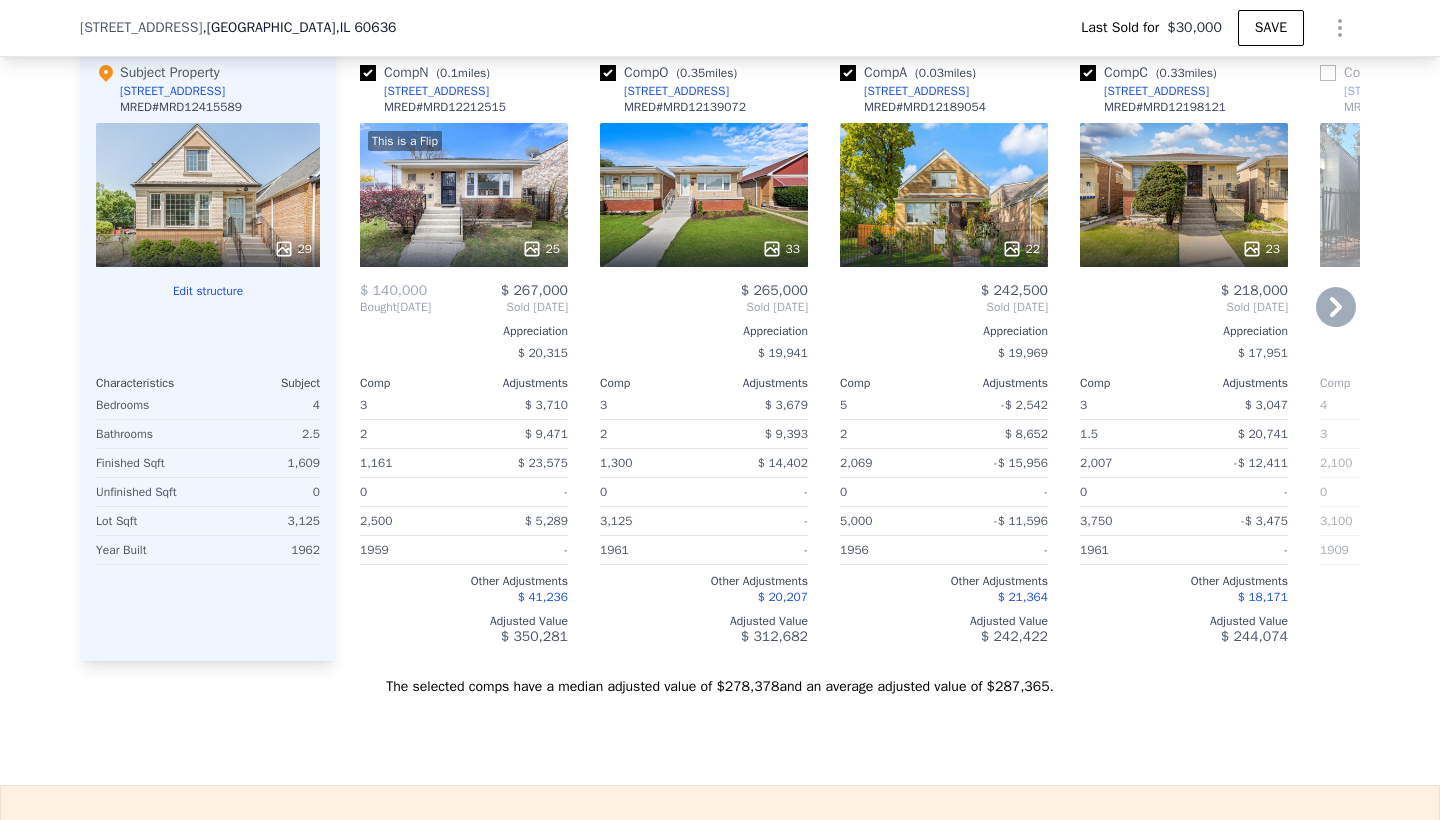 click at bounding box center [608, 73] 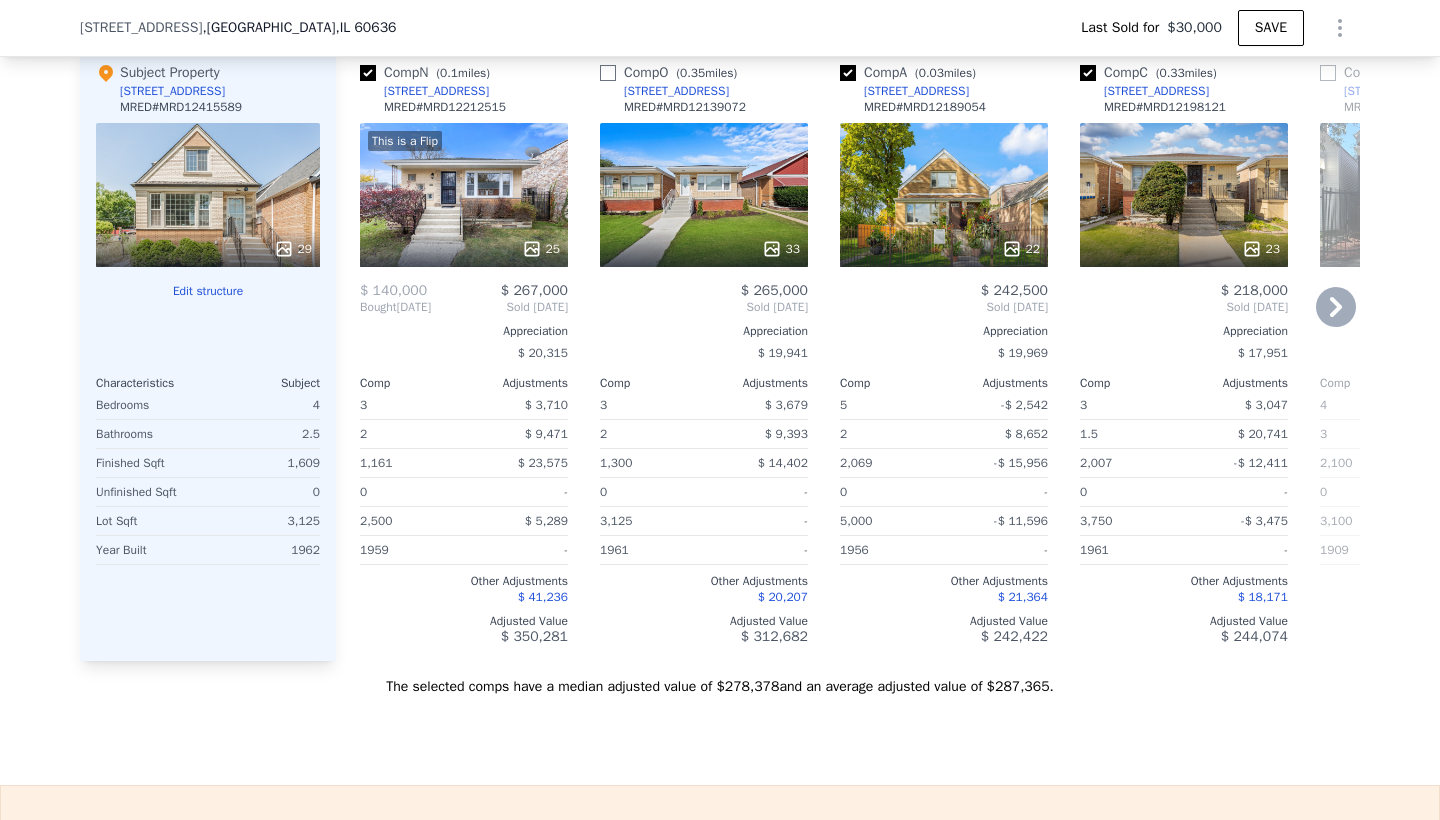 checkbox on "false" 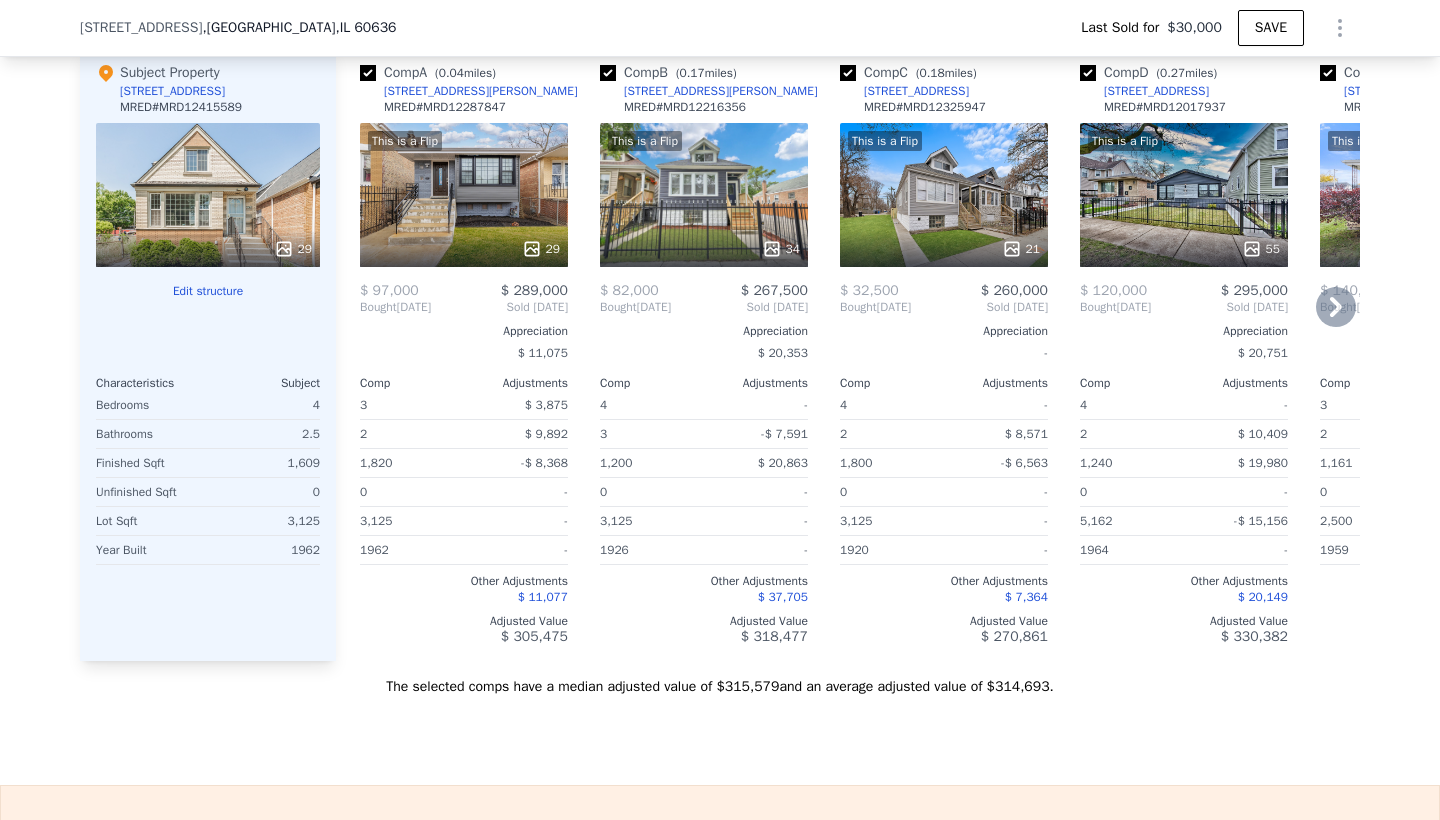 checkbox on "true" 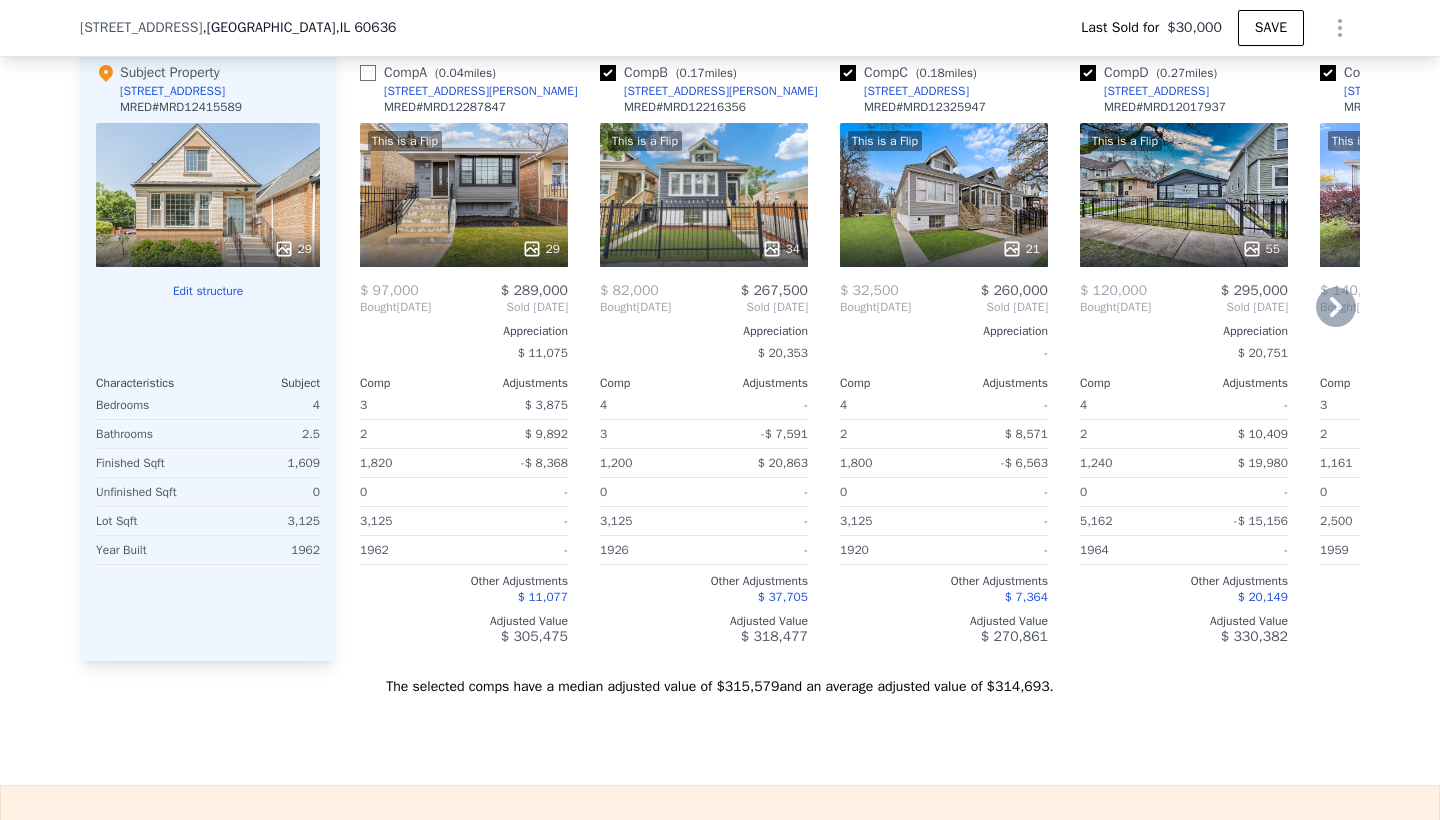 checkbox on "false" 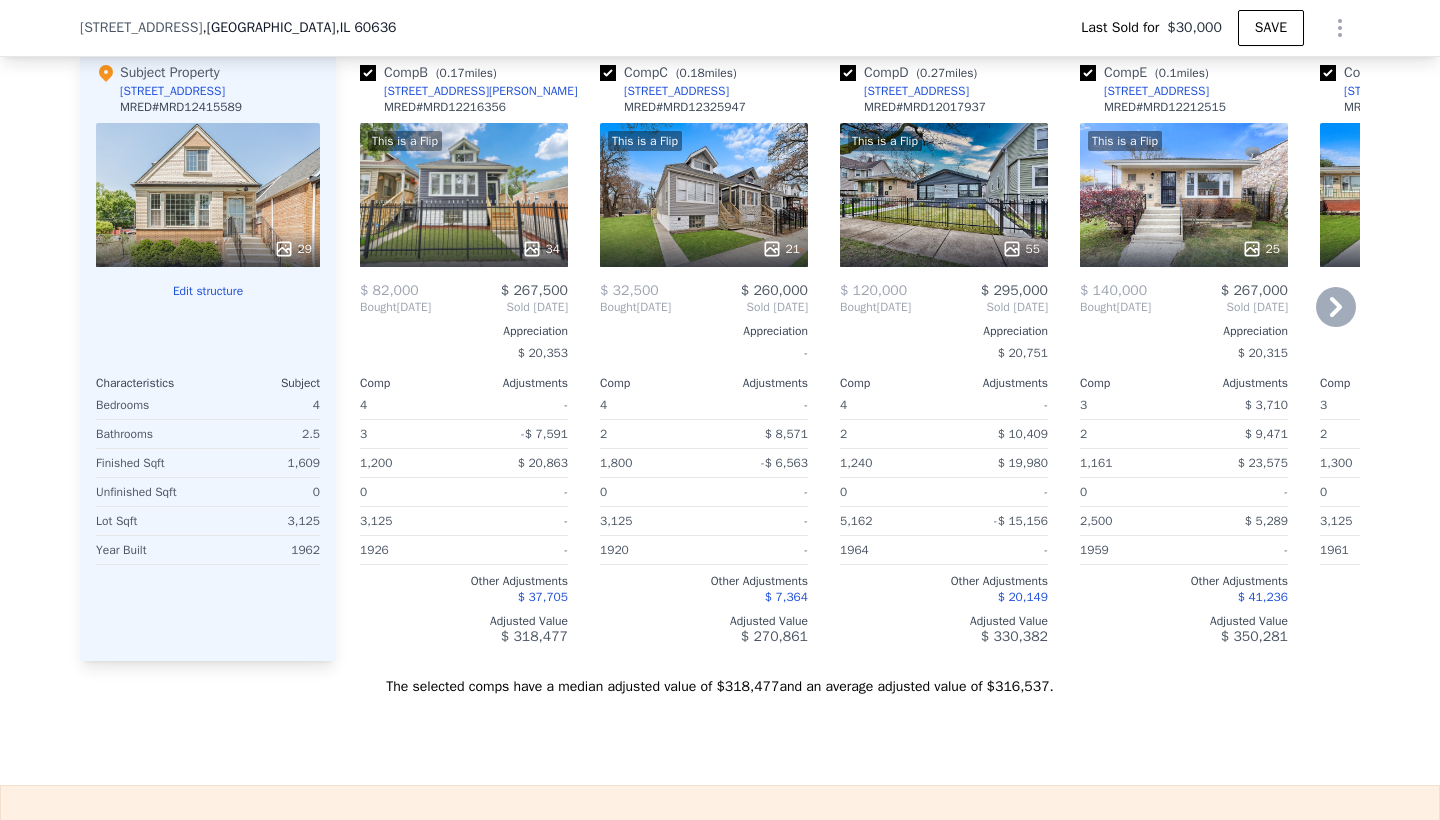 click at bounding box center [1088, 73] 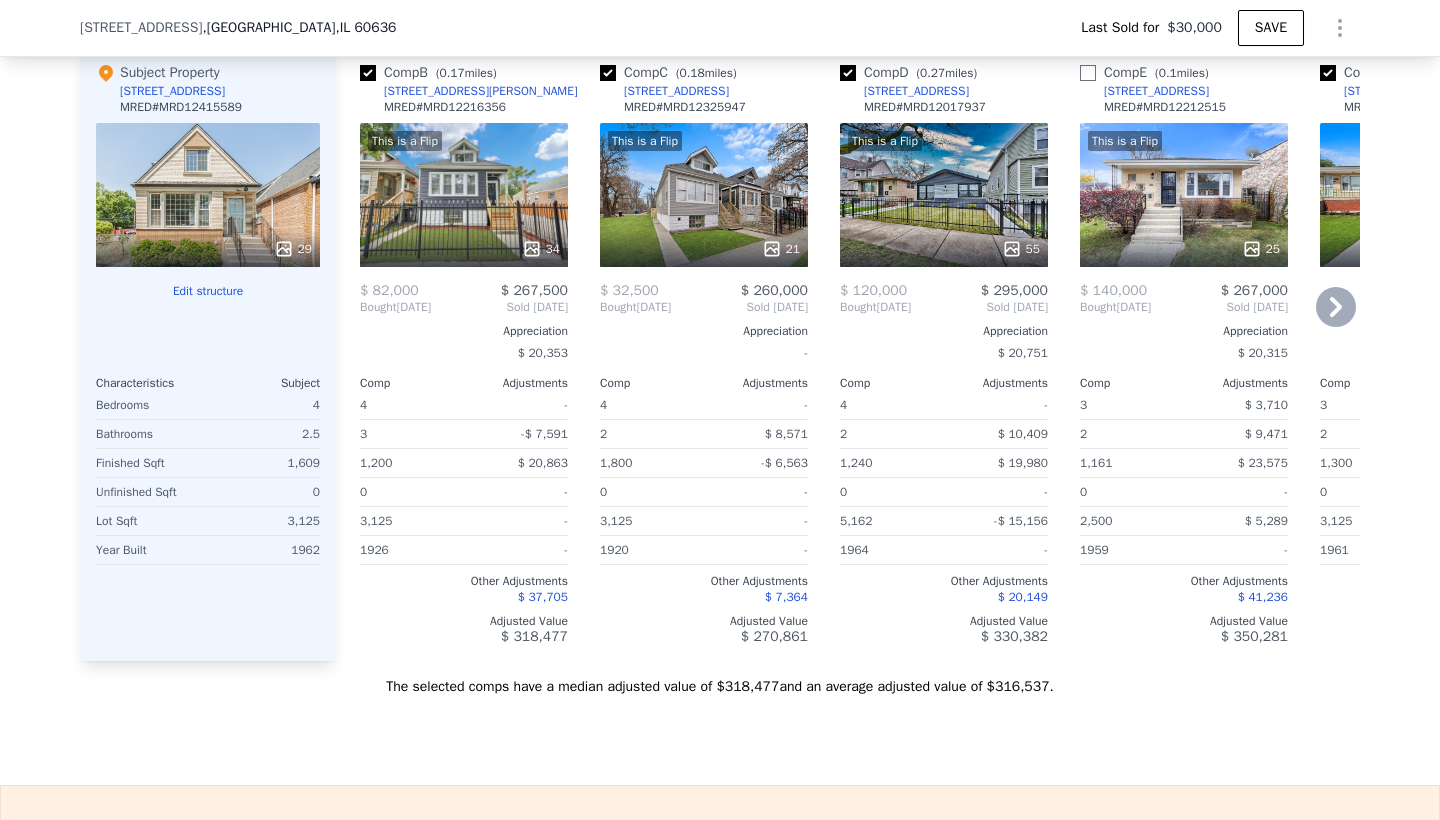checkbox on "false" 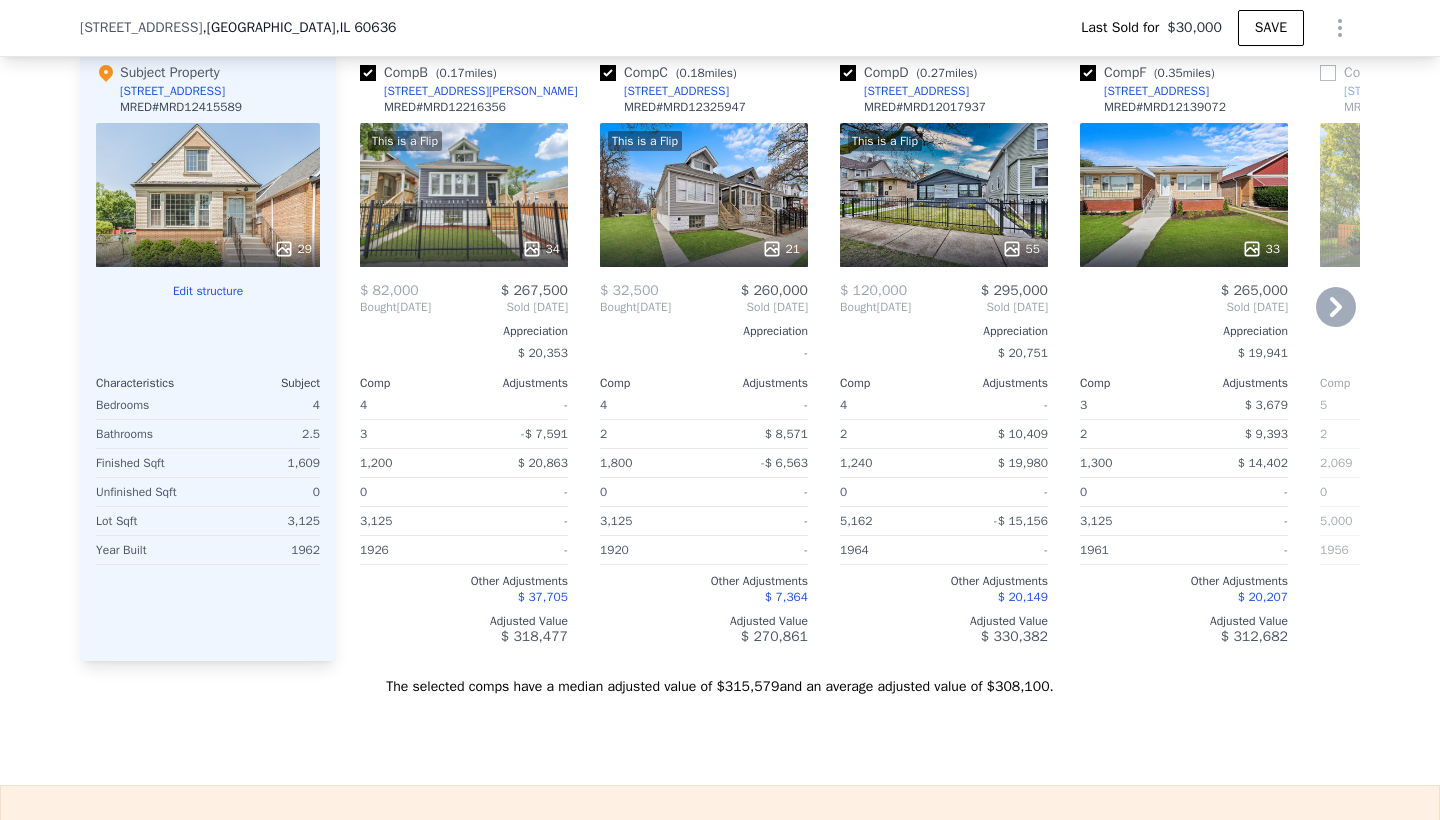 checkbox on "true" 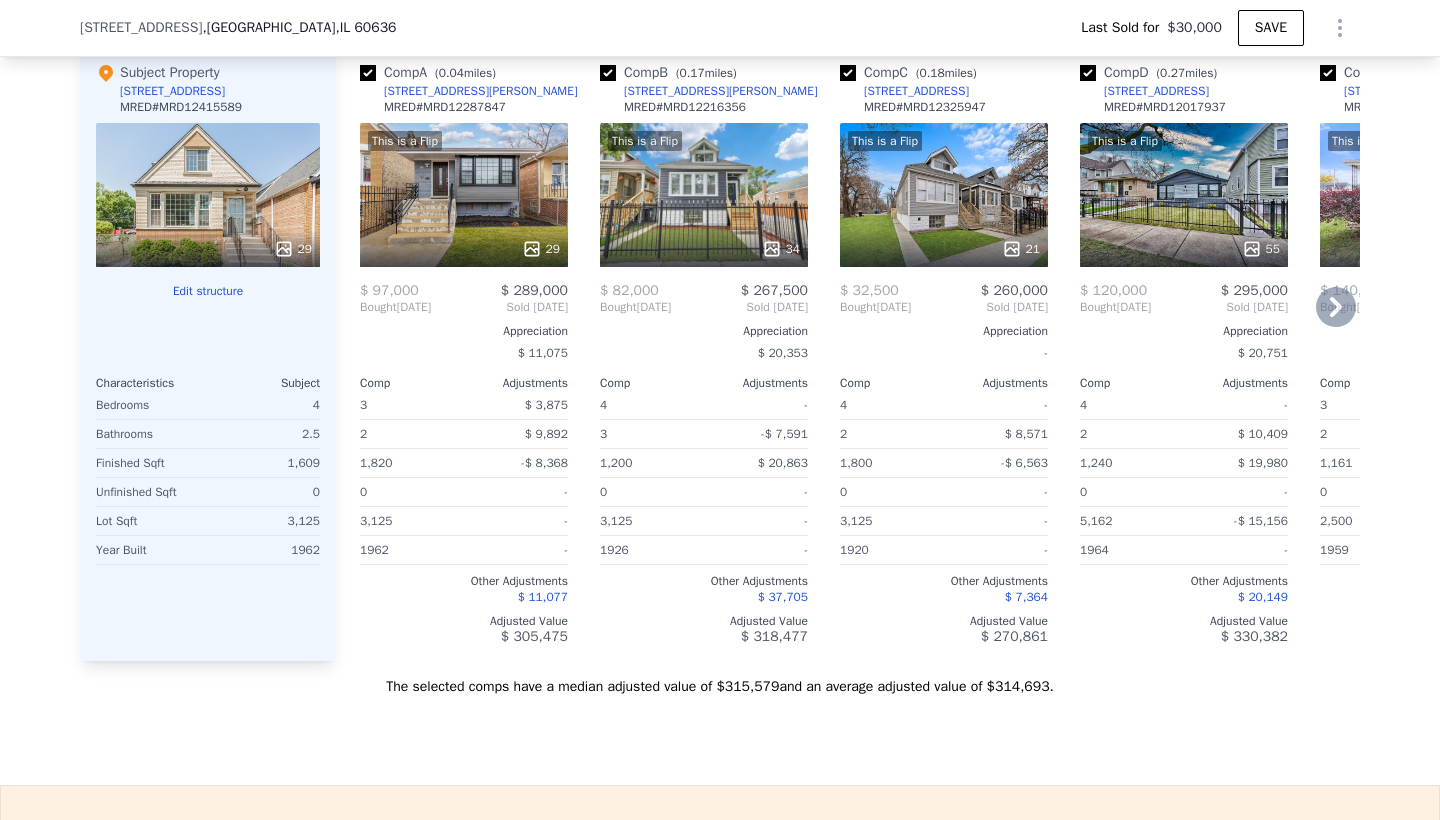 click on "This is a Flip 21" at bounding box center (944, 195) 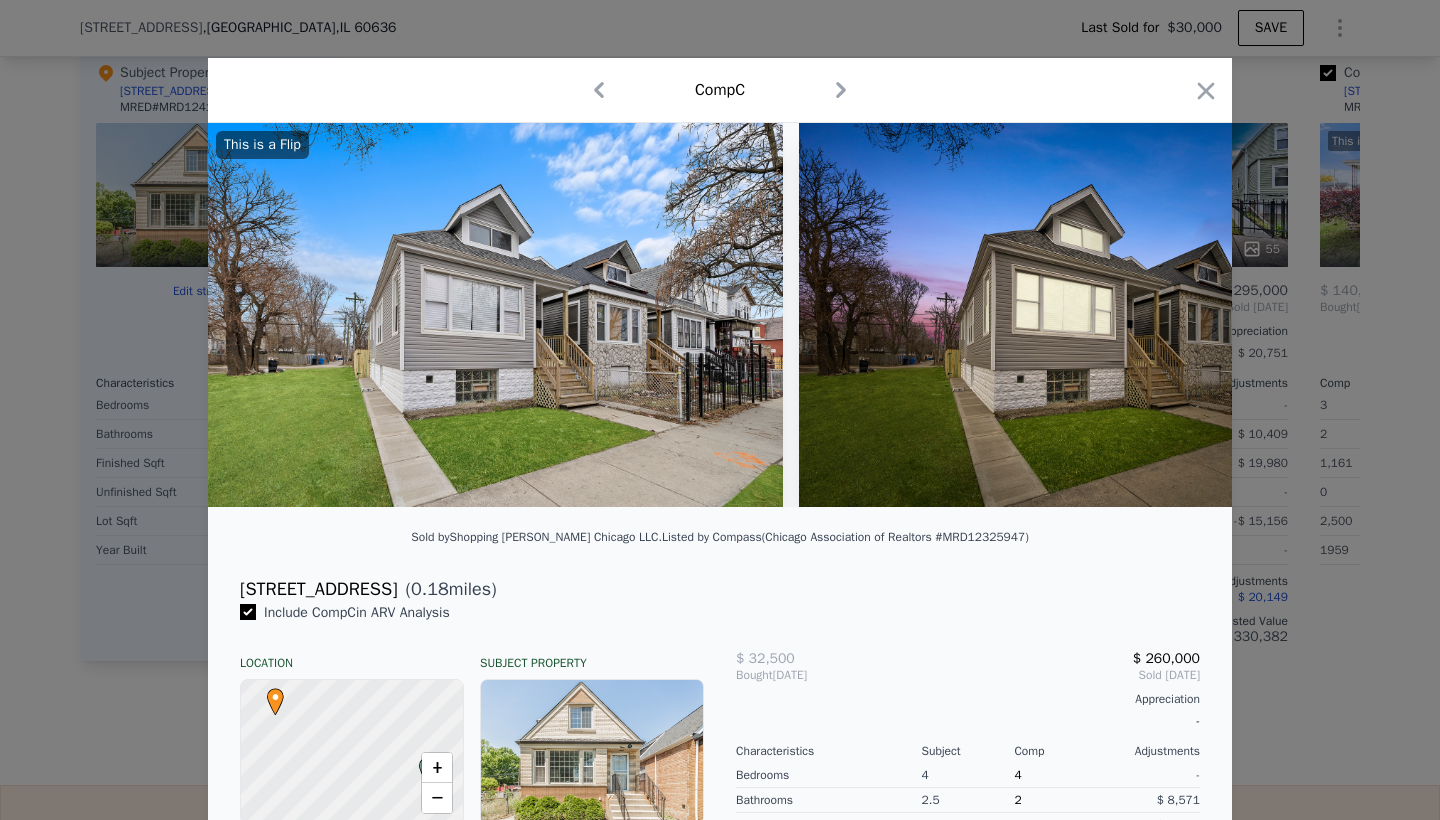 scroll, scrollTop: 0, scrollLeft: 0, axis: both 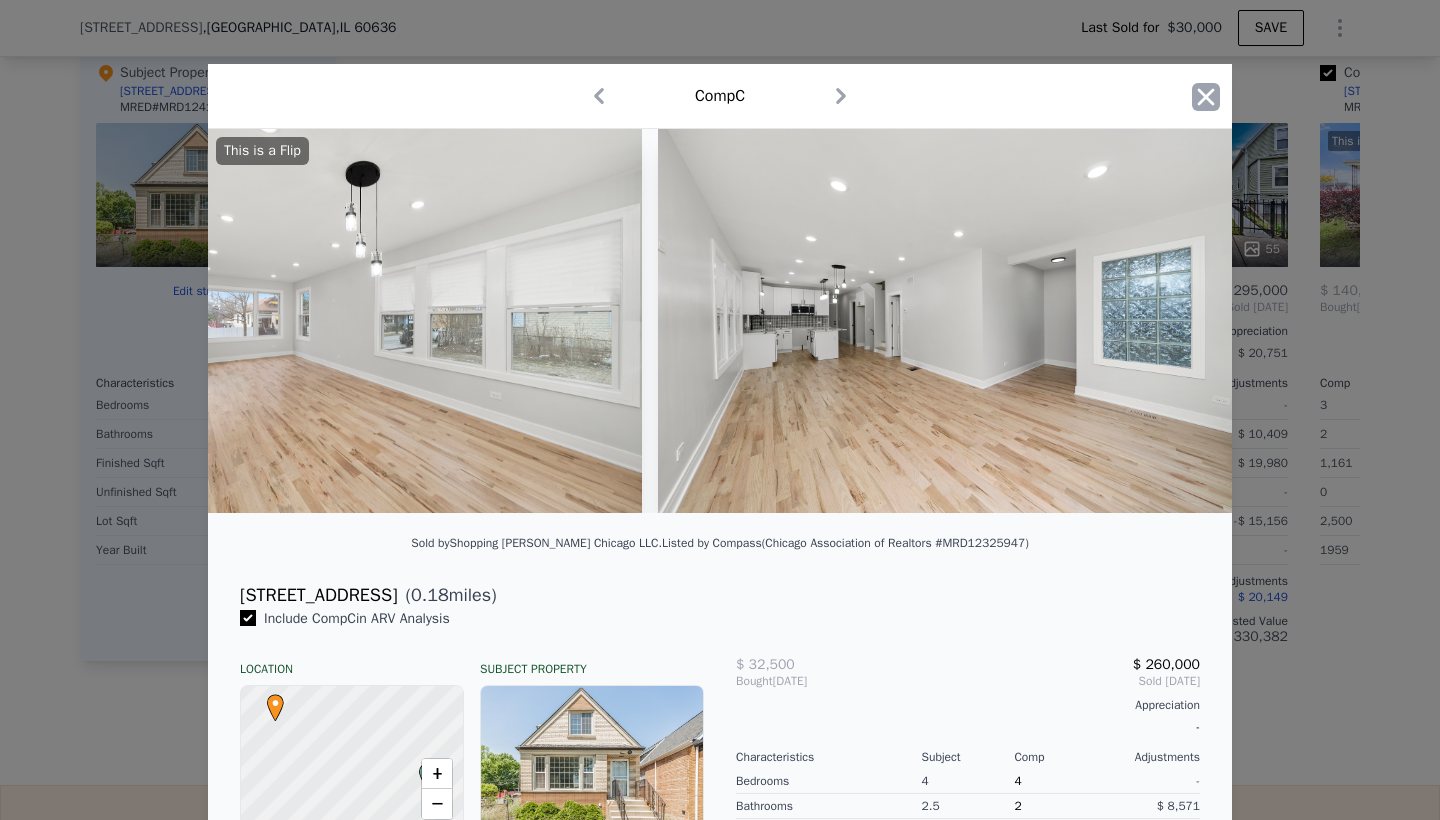 click 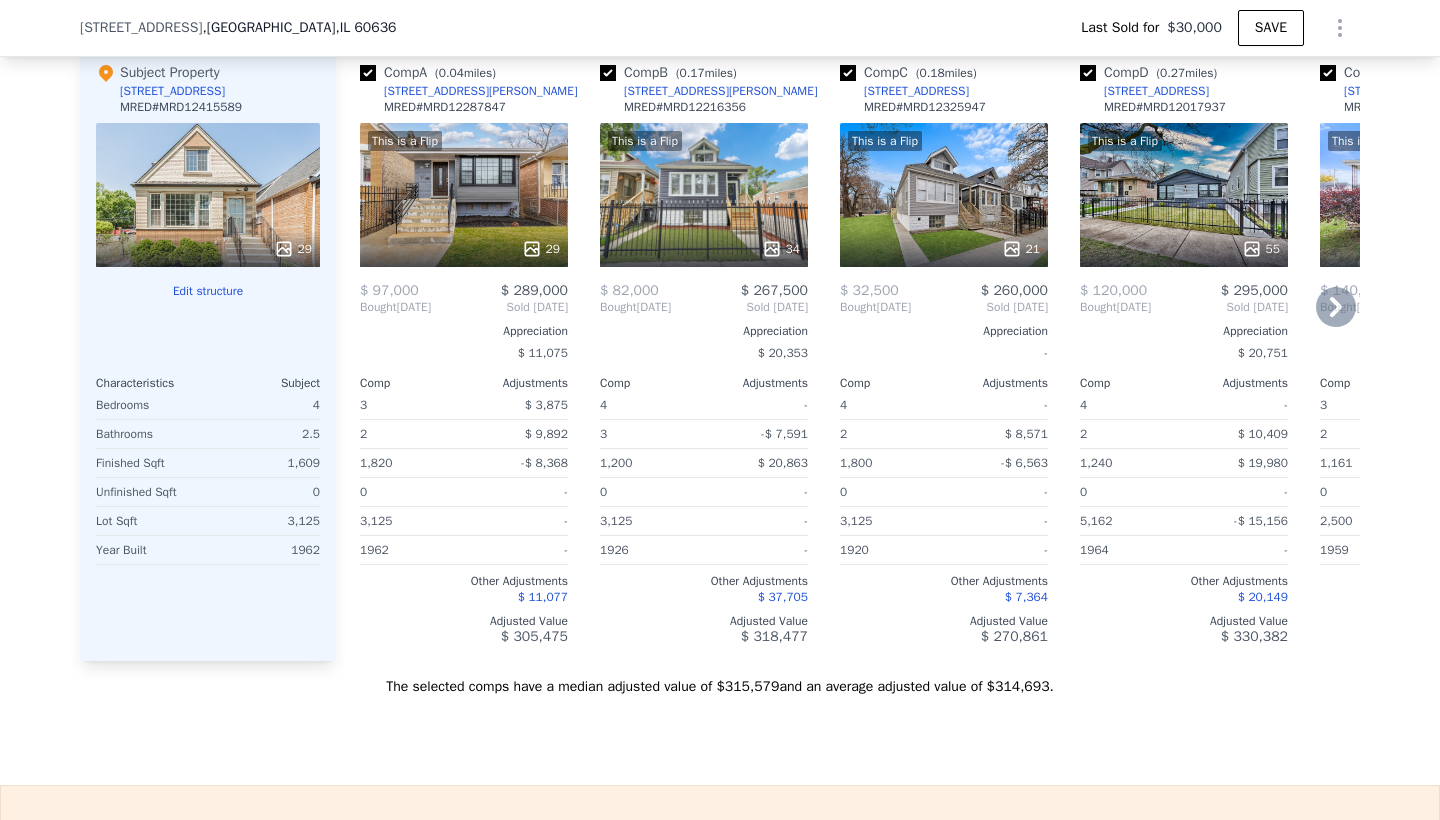 click on "This is a Flip 29" at bounding box center (464, 195) 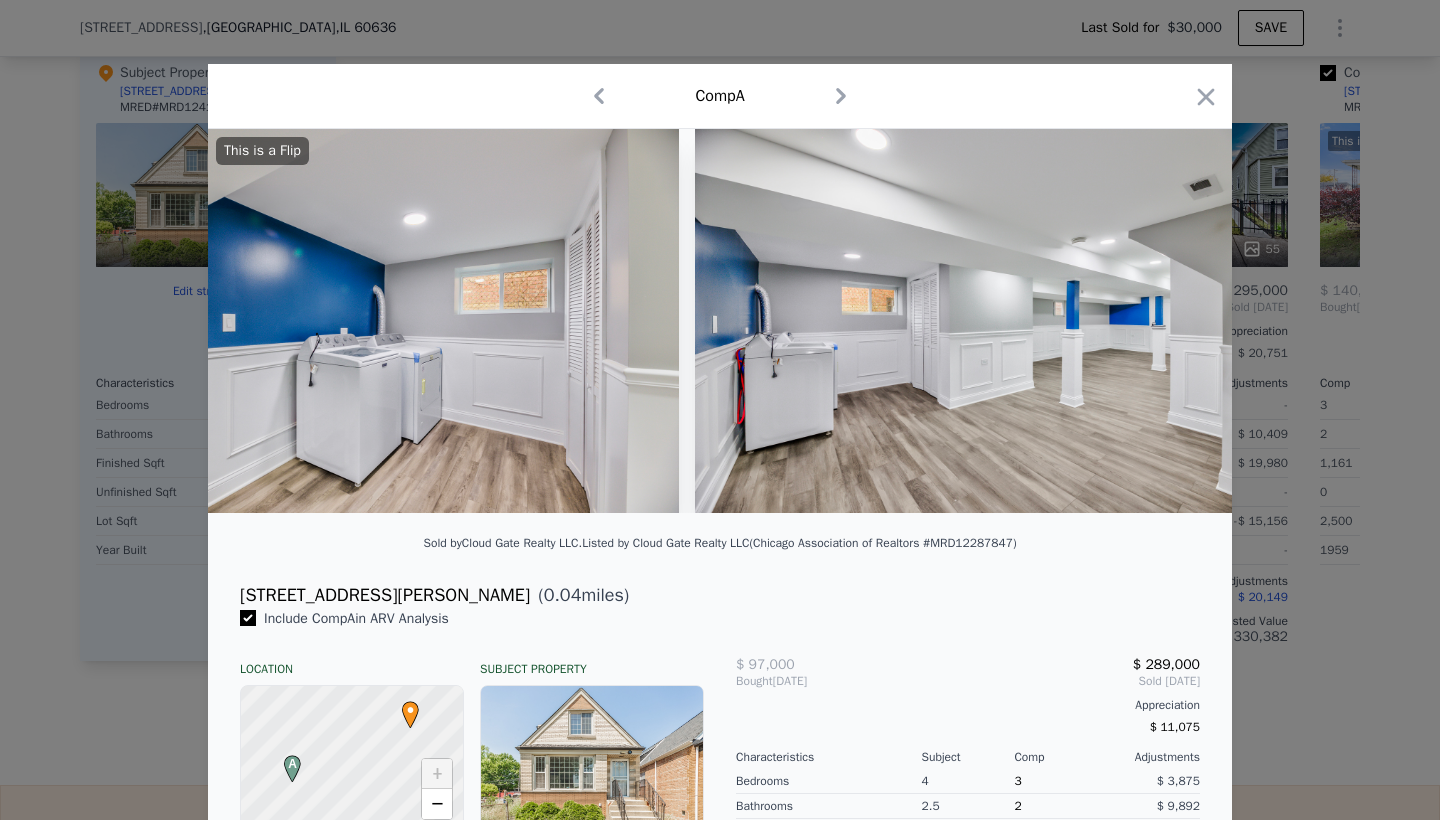 scroll, scrollTop: 0, scrollLeft: 14352, axis: horizontal 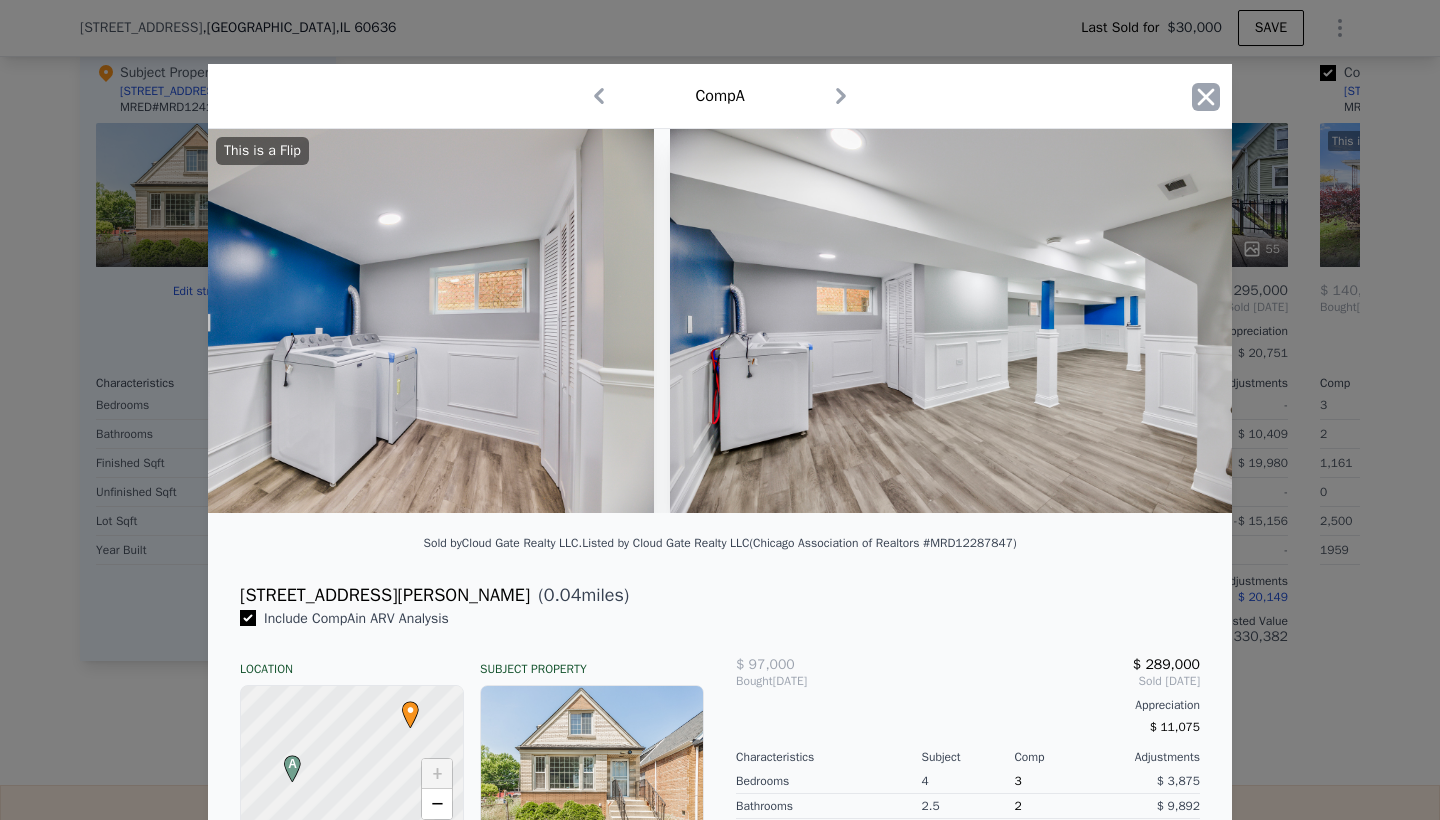 click 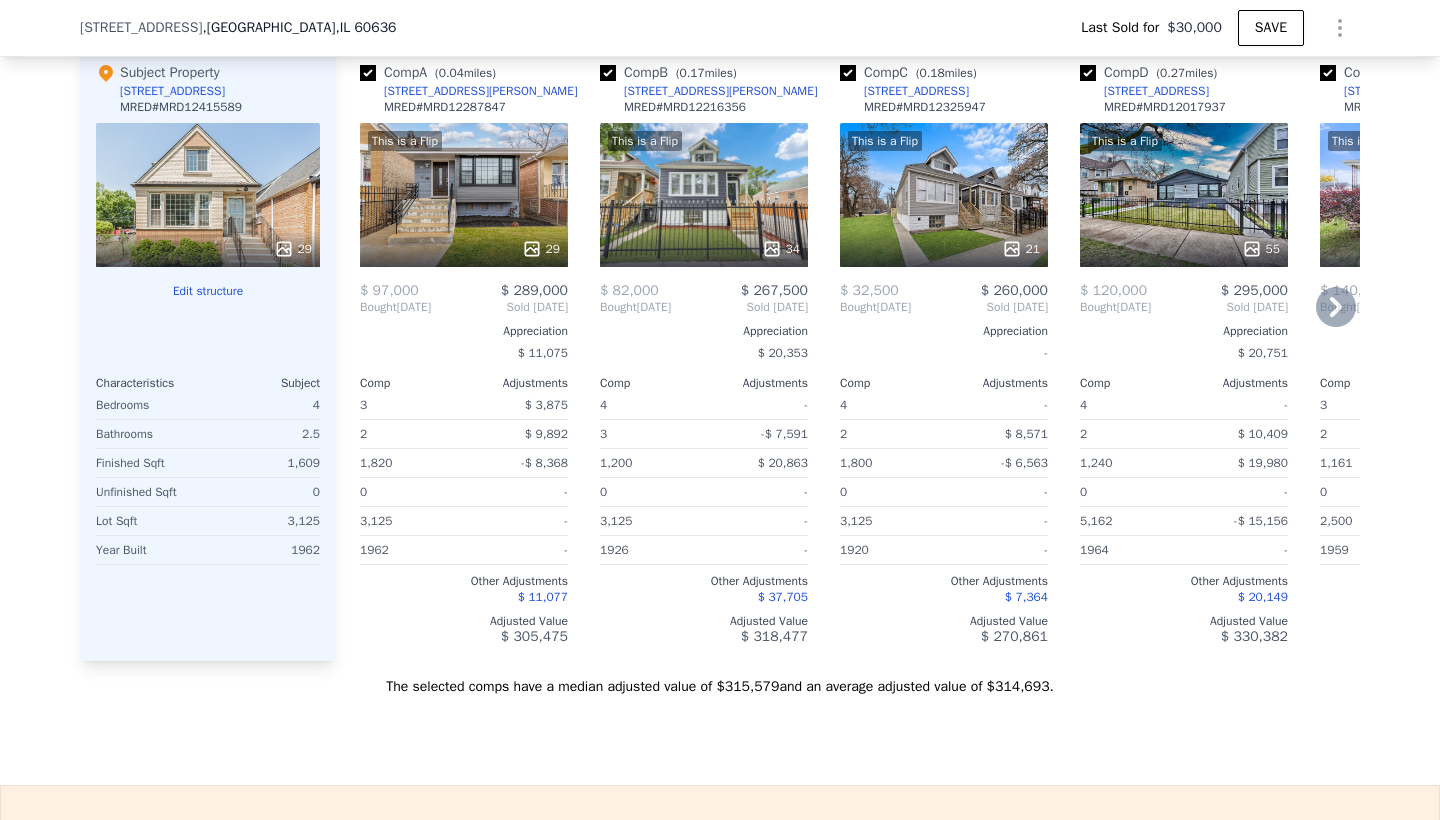 click on "This is a Flip 34" at bounding box center [704, 195] 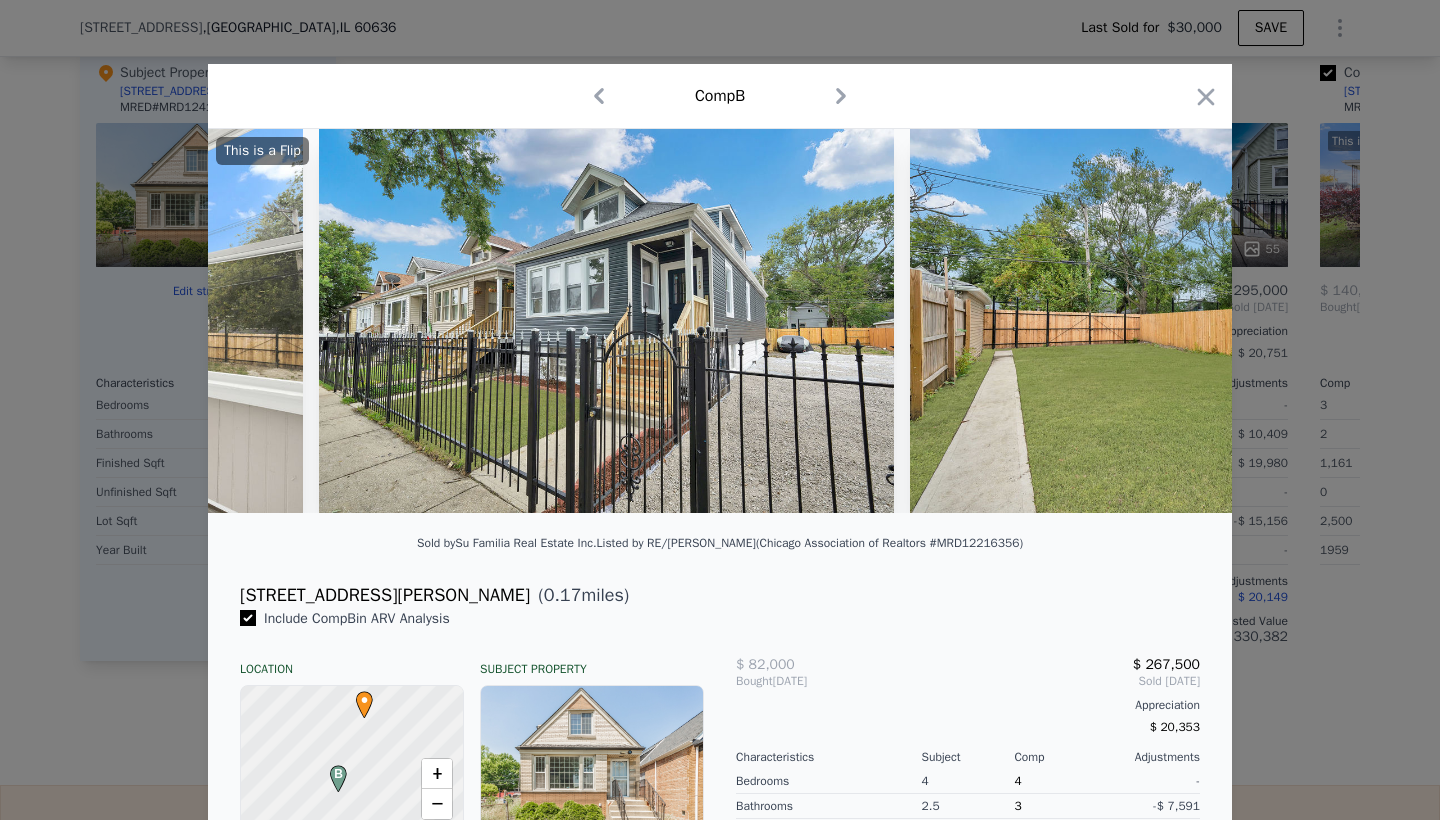 scroll, scrollTop: 0, scrollLeft: 16636, axis: horizontal 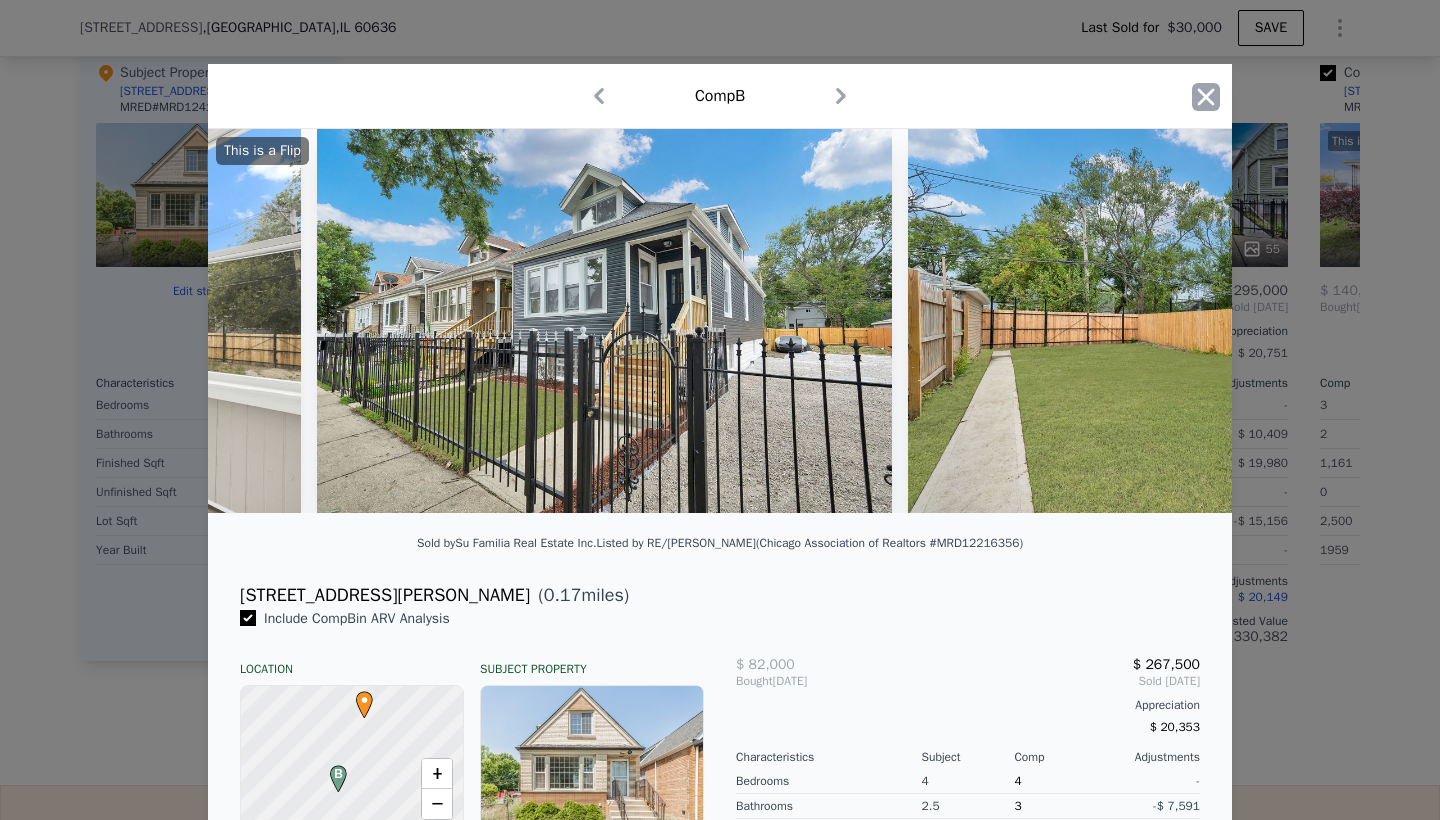 click 